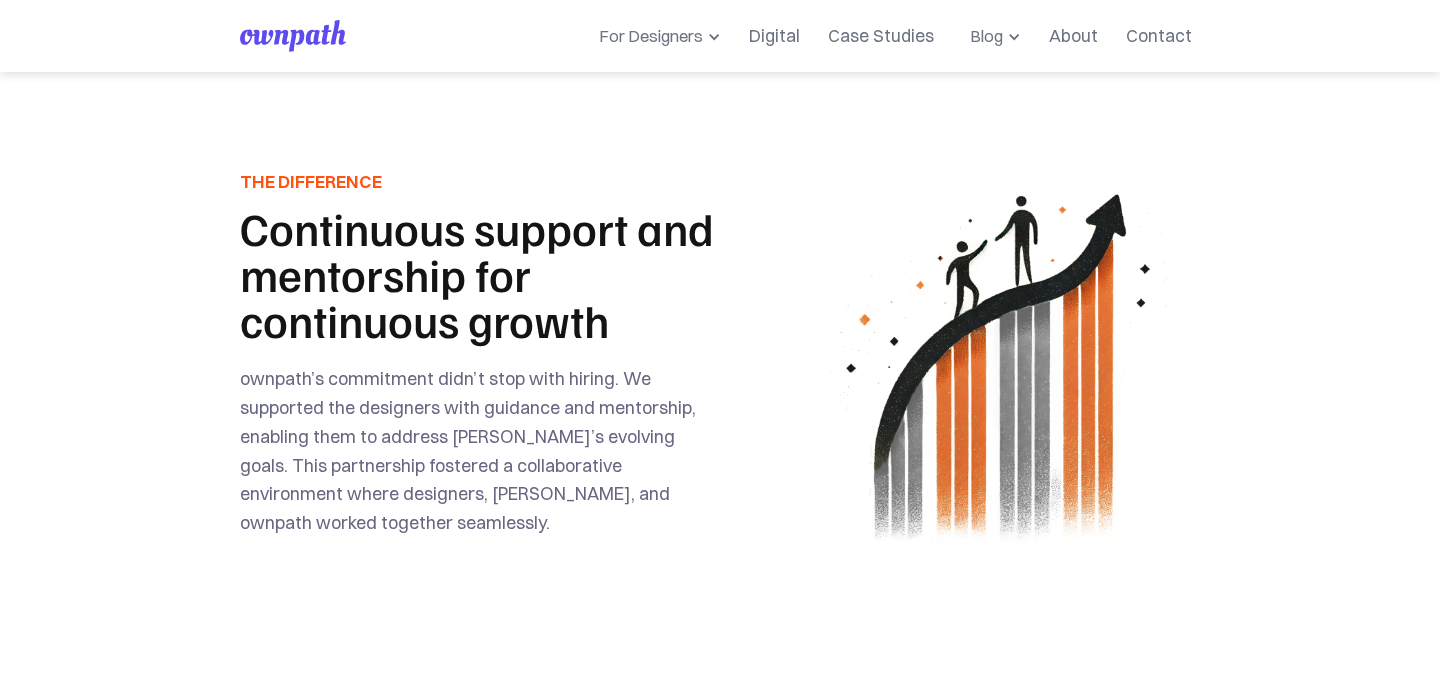scroll, scrollTop: 1107, scrollLeft: 0, axis: vertical 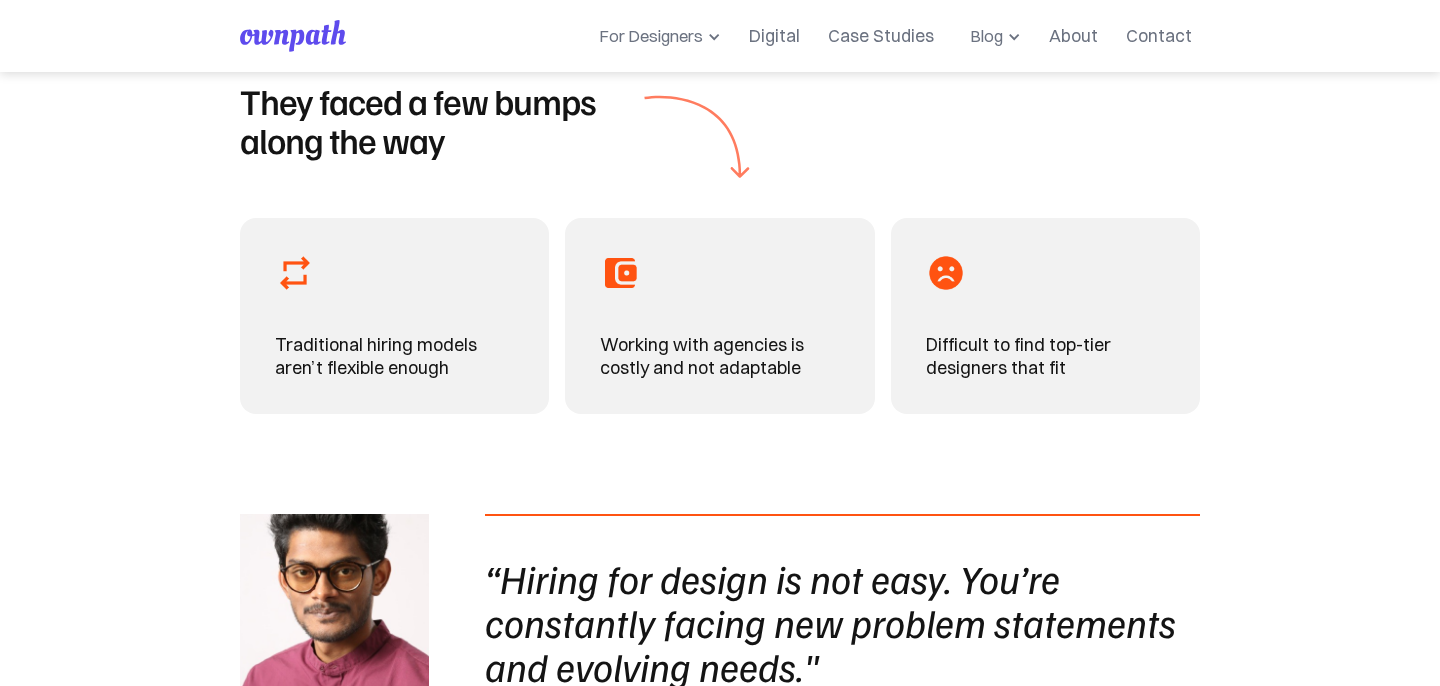 click on "Working with agencies is costly and not adaptable" at bounding box center [719, 316] 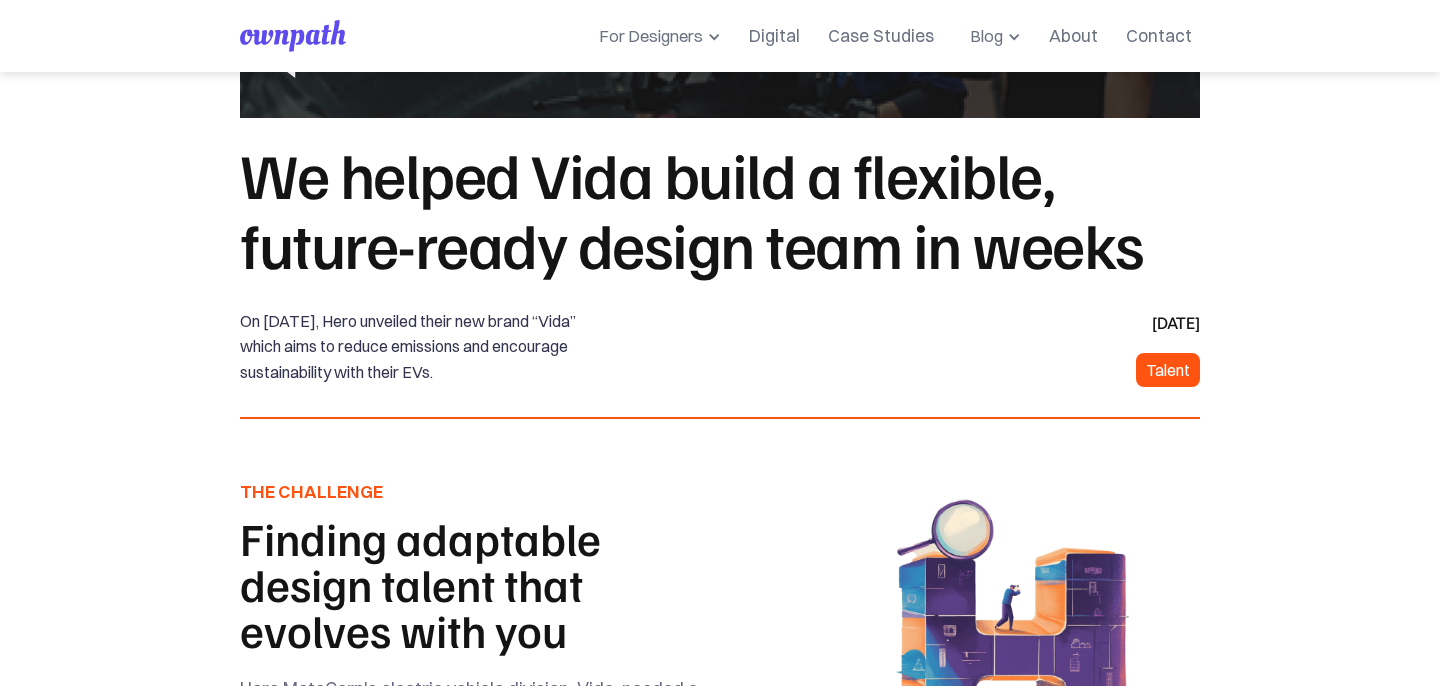 scroll, scrollTop: 293, scrollLeft: 0, axis: vertical 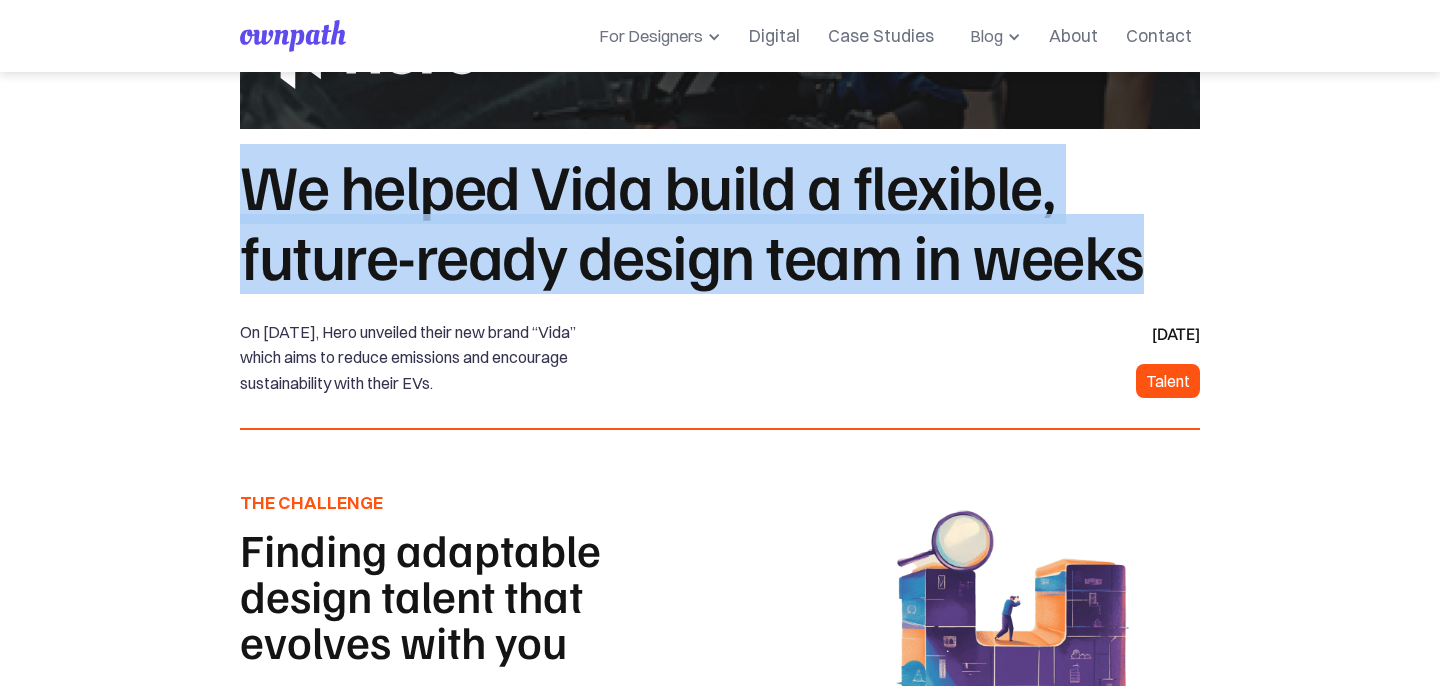 drag, startPoint x: 251, startPoint y: 197, endPoint x: 1175, endPoint y: 267, distance: 926.6477 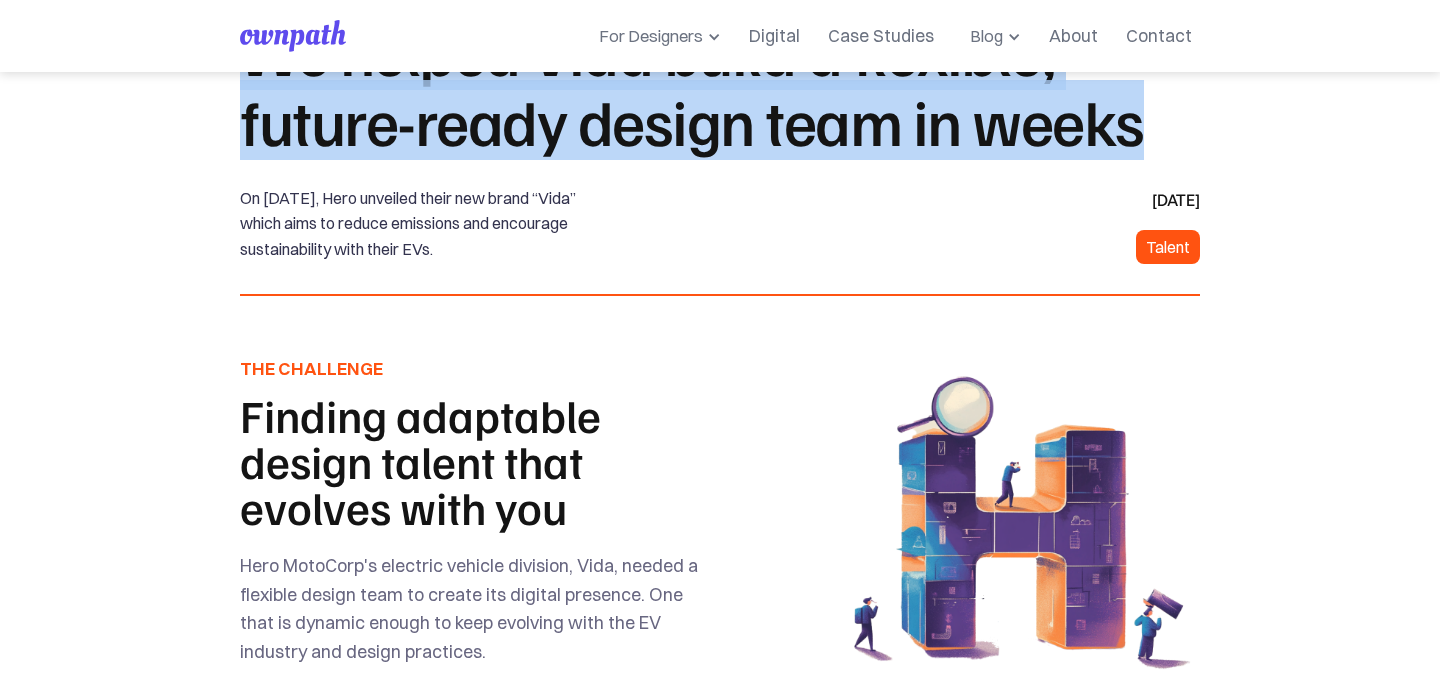 scroll, scrollTop: 432, scrollLeft: 0, axis: vertical 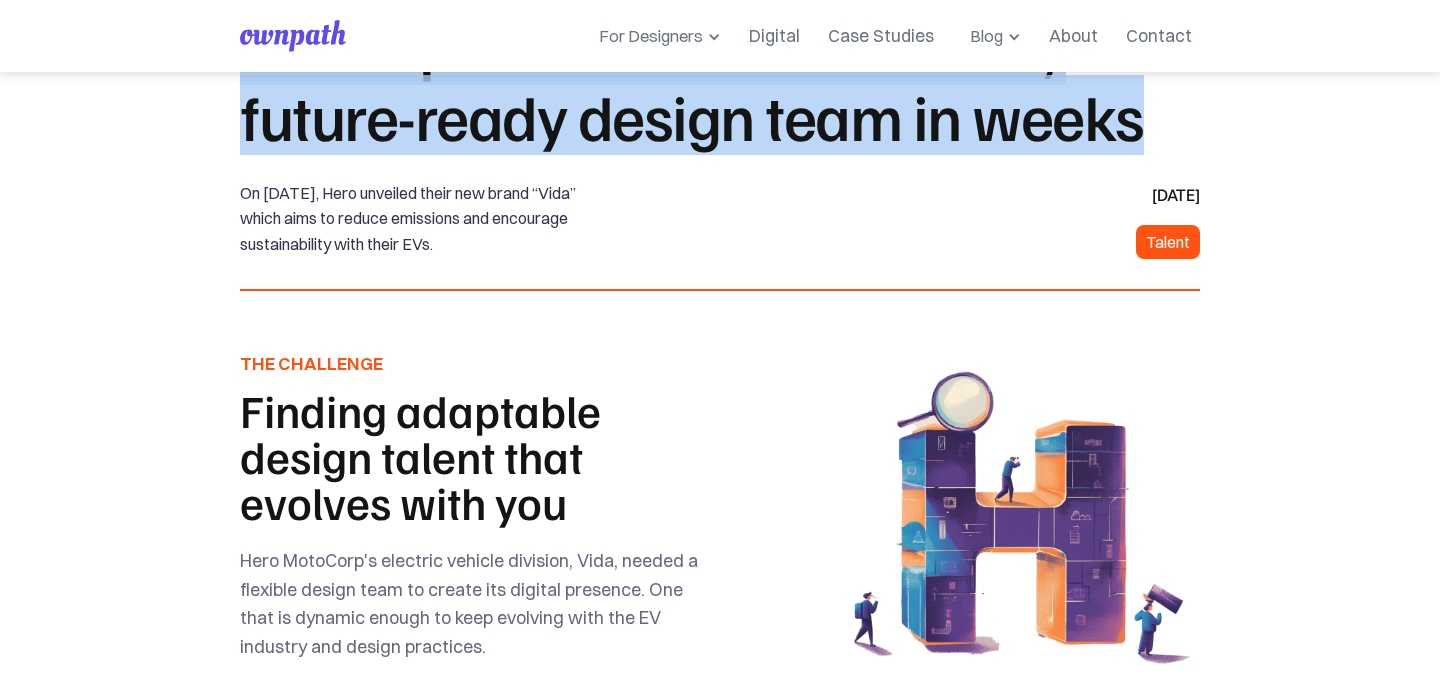 drag, startPoint x: 237, startPoint y: 188, endPoint x: 567, endPoint y: 238, distance: 333.7664 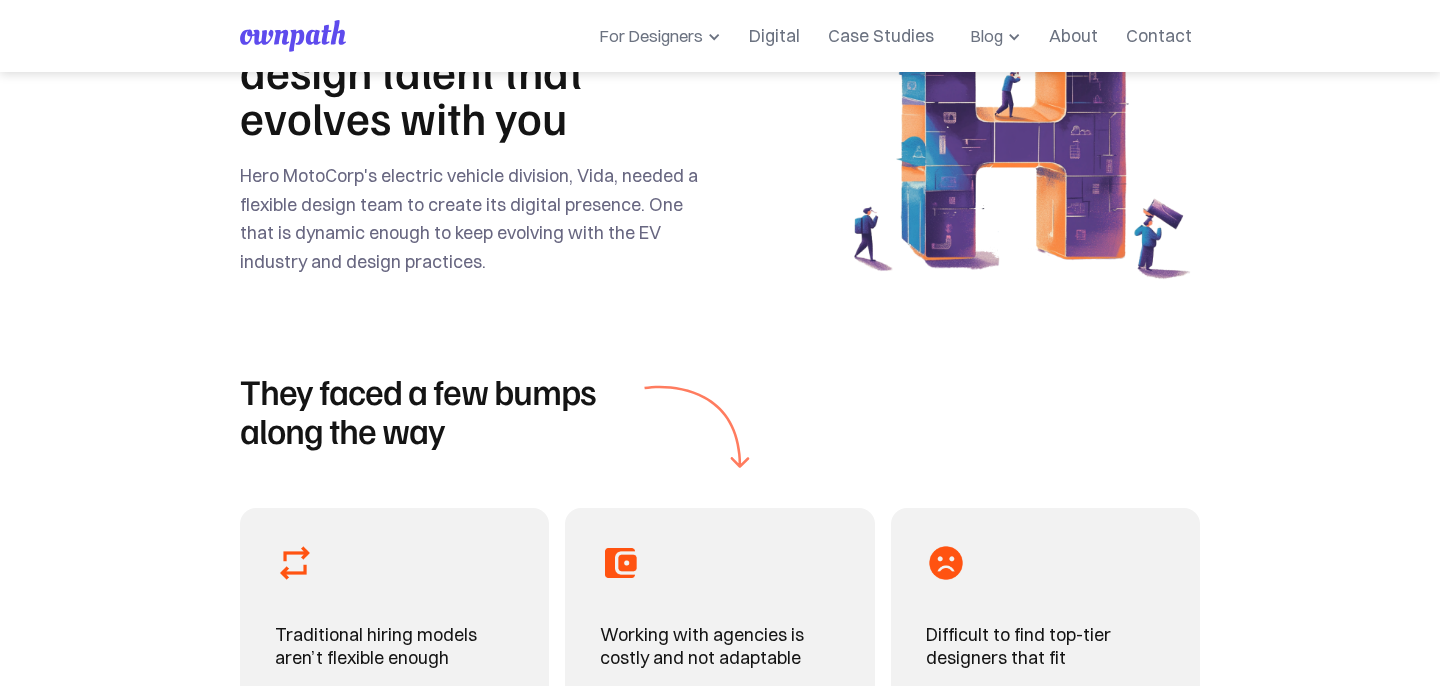 scroll, scrollTop: 819, scrollLeft: 0, axis: vertical 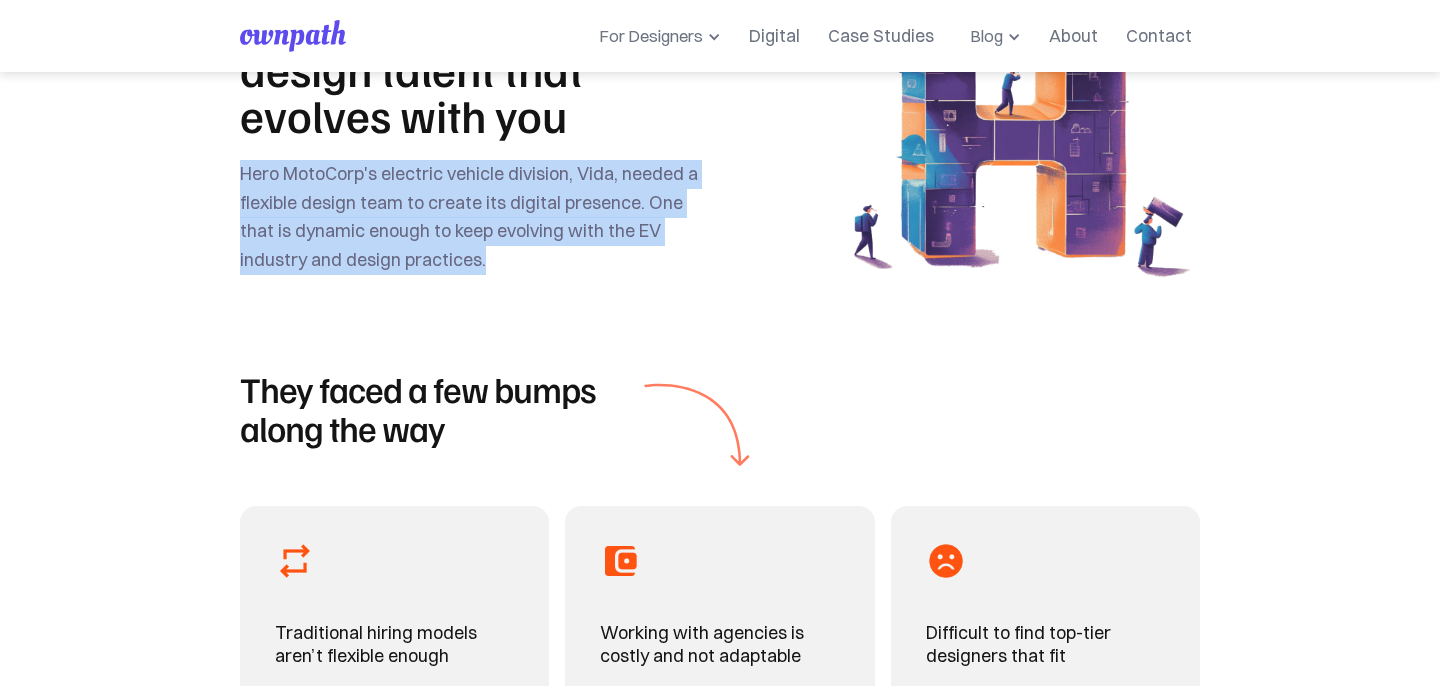 drag, startPoint x: 237, startPoint y: 171, endPoint x: 424, endPoint y: 267, distance: 210.20229 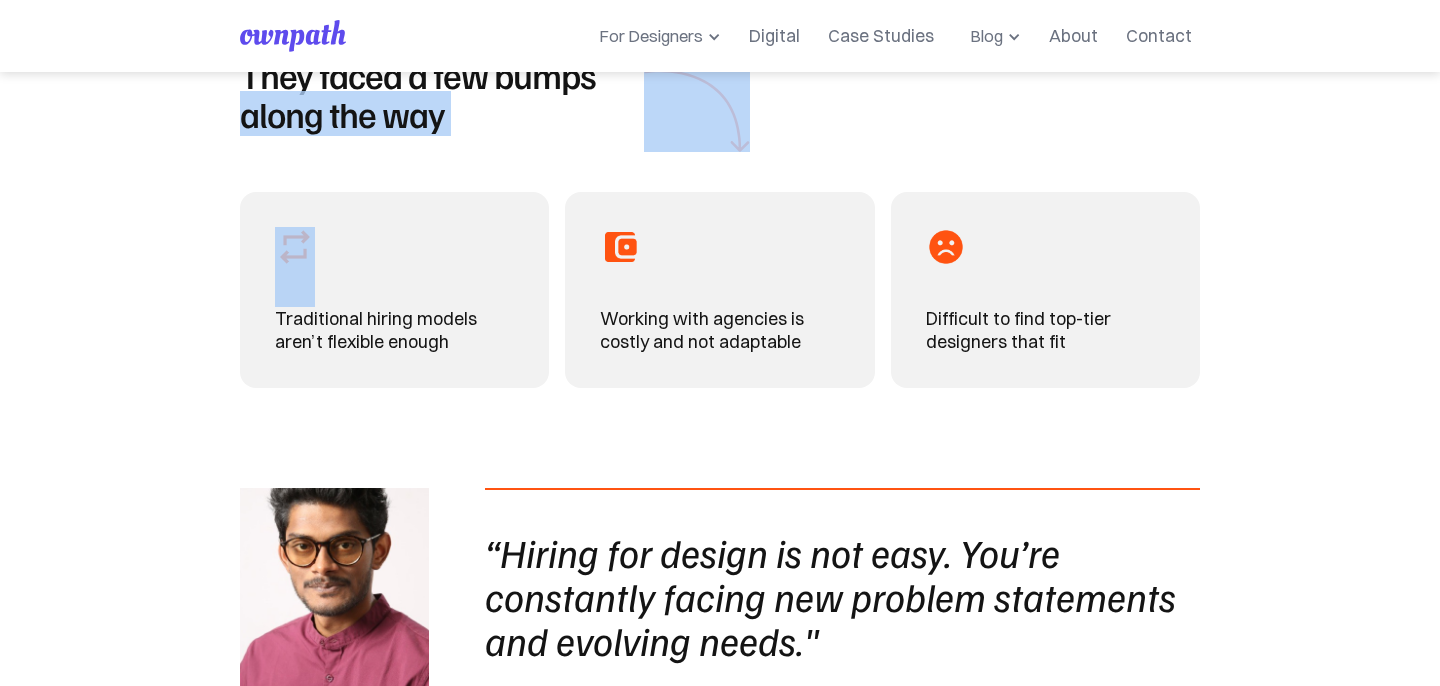 scroll, scrollTop: 1175, scrollLeft: 0, axis: vertical 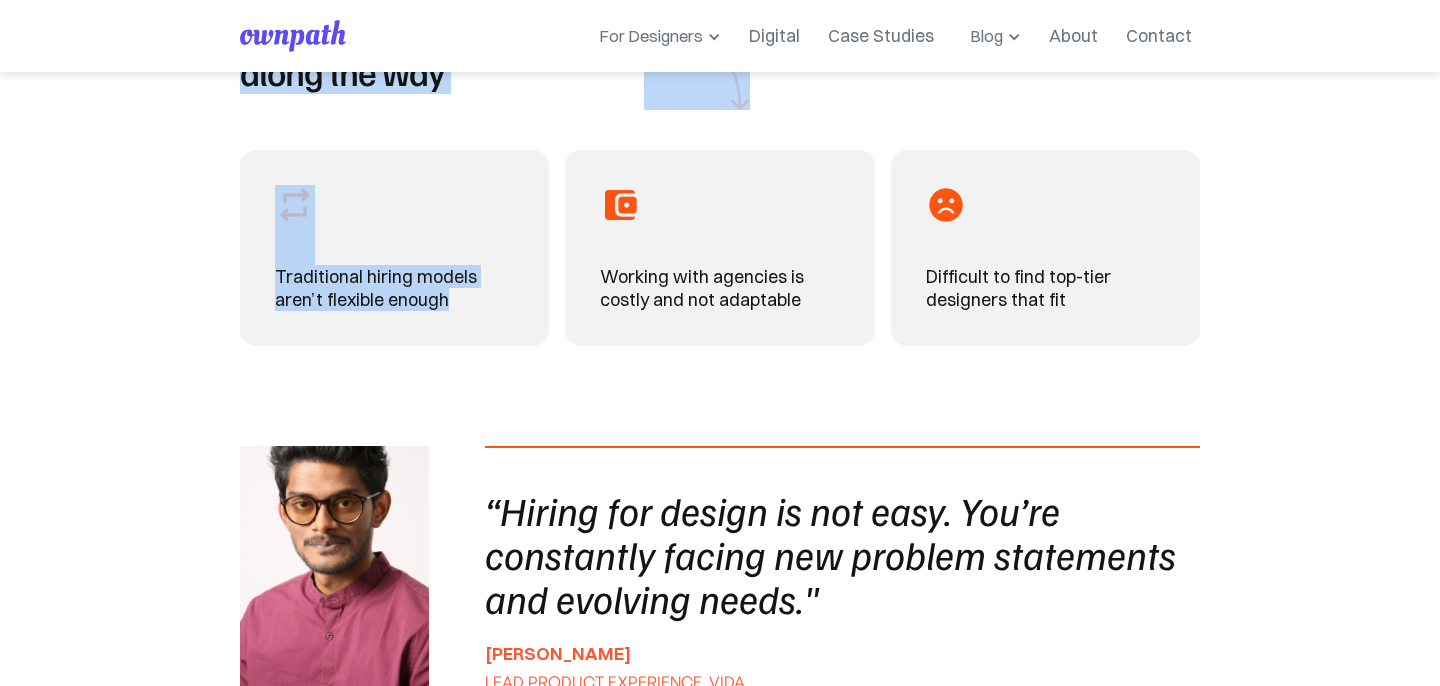 click on "They faced a few bumps along the way Traditional hiring models aren’t flexible enough Working with agencies is costly and not adaptable Difficult to find top-tier designers that fit “Hiring for design is not easy. You’re constantly facing new problem statements and evolving needs." [PERSON_NAME] LEAD PRODUCT EXPERIENCE, VIDA" at bounding box center [720, 348] 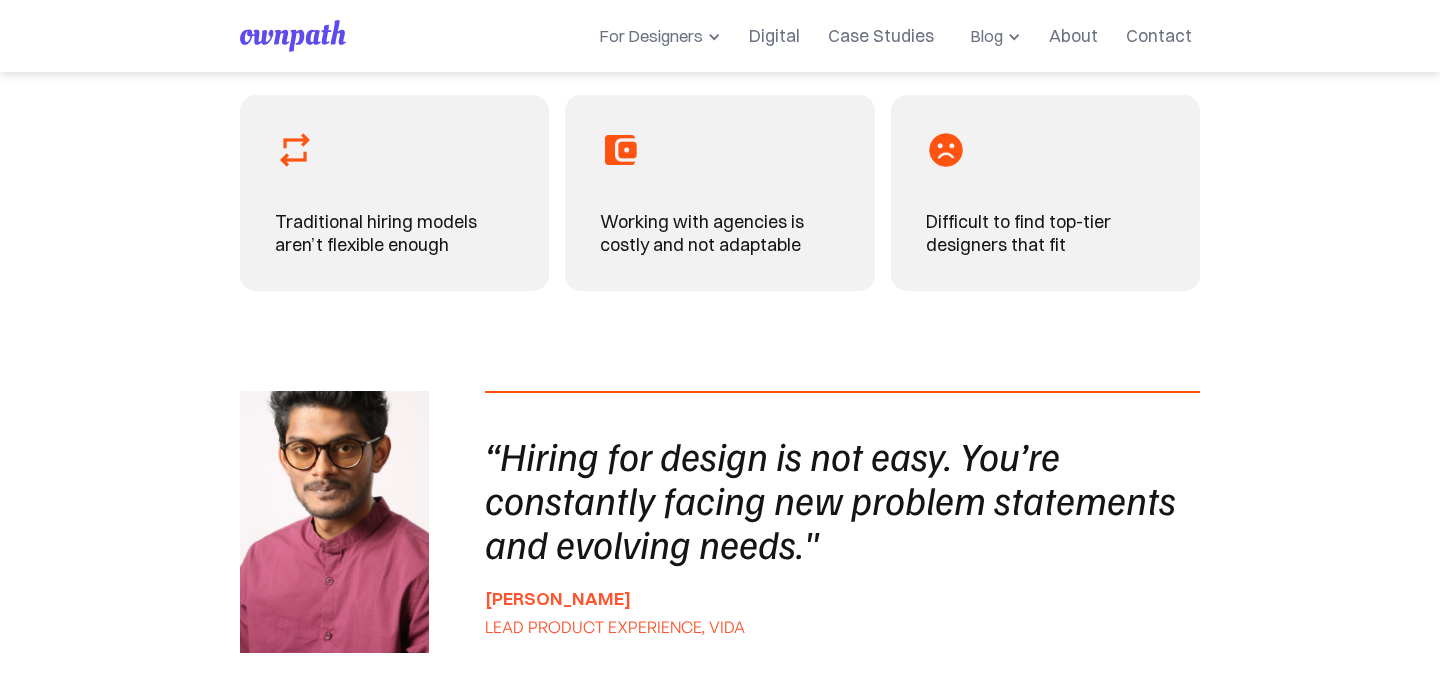 scroll, scrollTop: 1234, scrollLeft: 0, axis: vertical 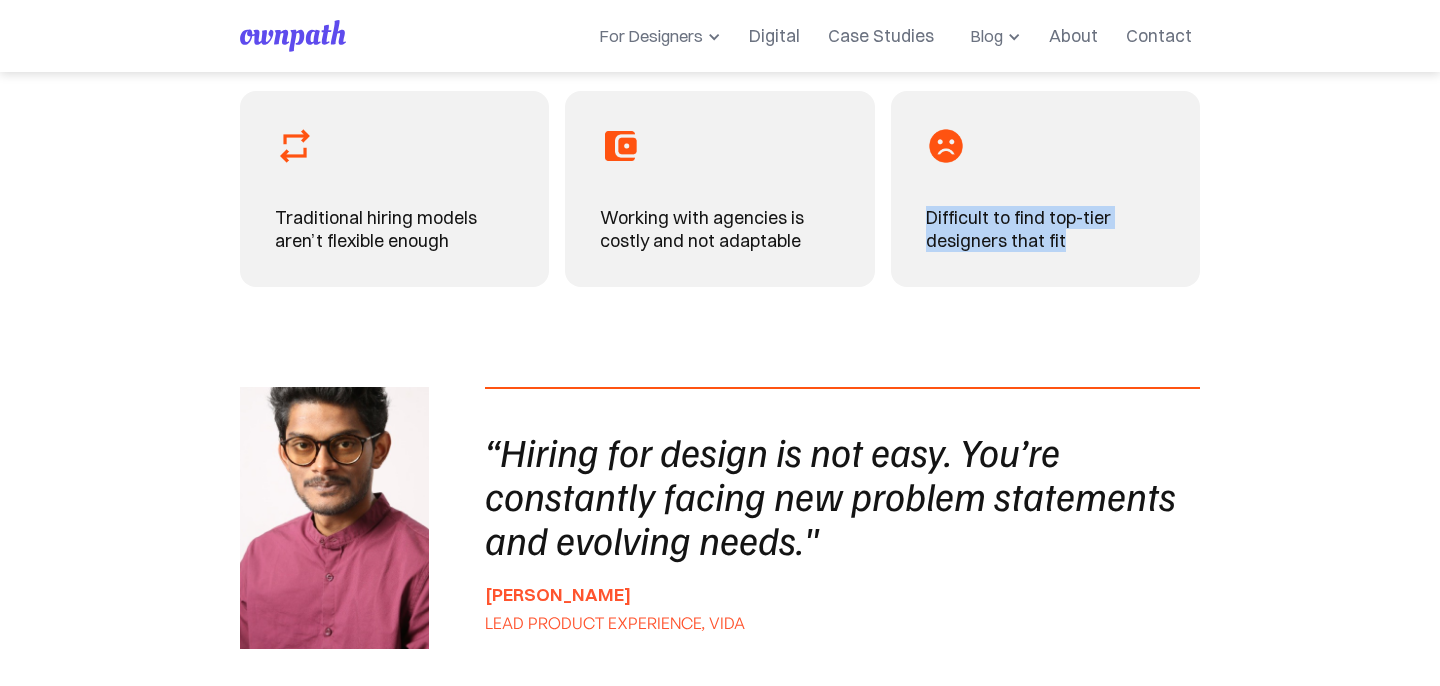 drag, startPoint x: 907, startPoint y: 206, endPoint x: 1076, endPoint y: 234, distance: 171.30382 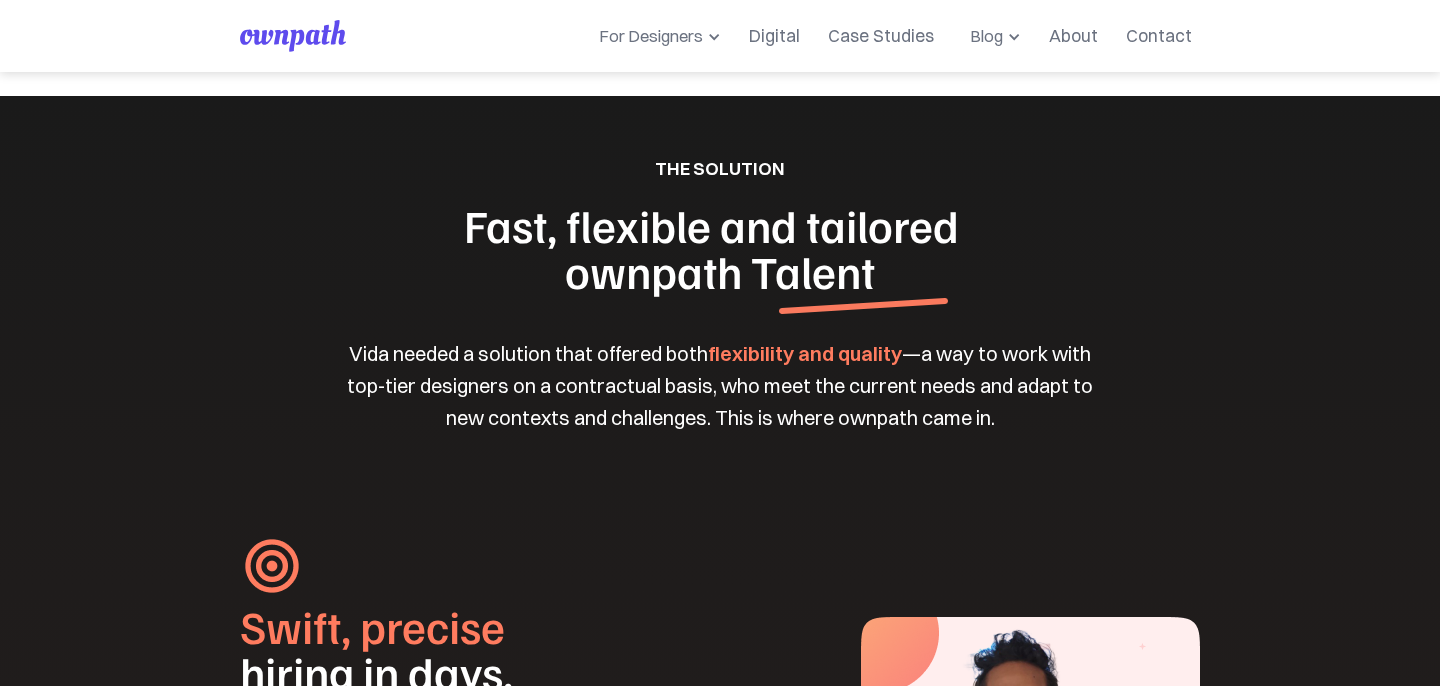 scroll, scrollTop: 1953, scrollLeft: 0, axis: vertical 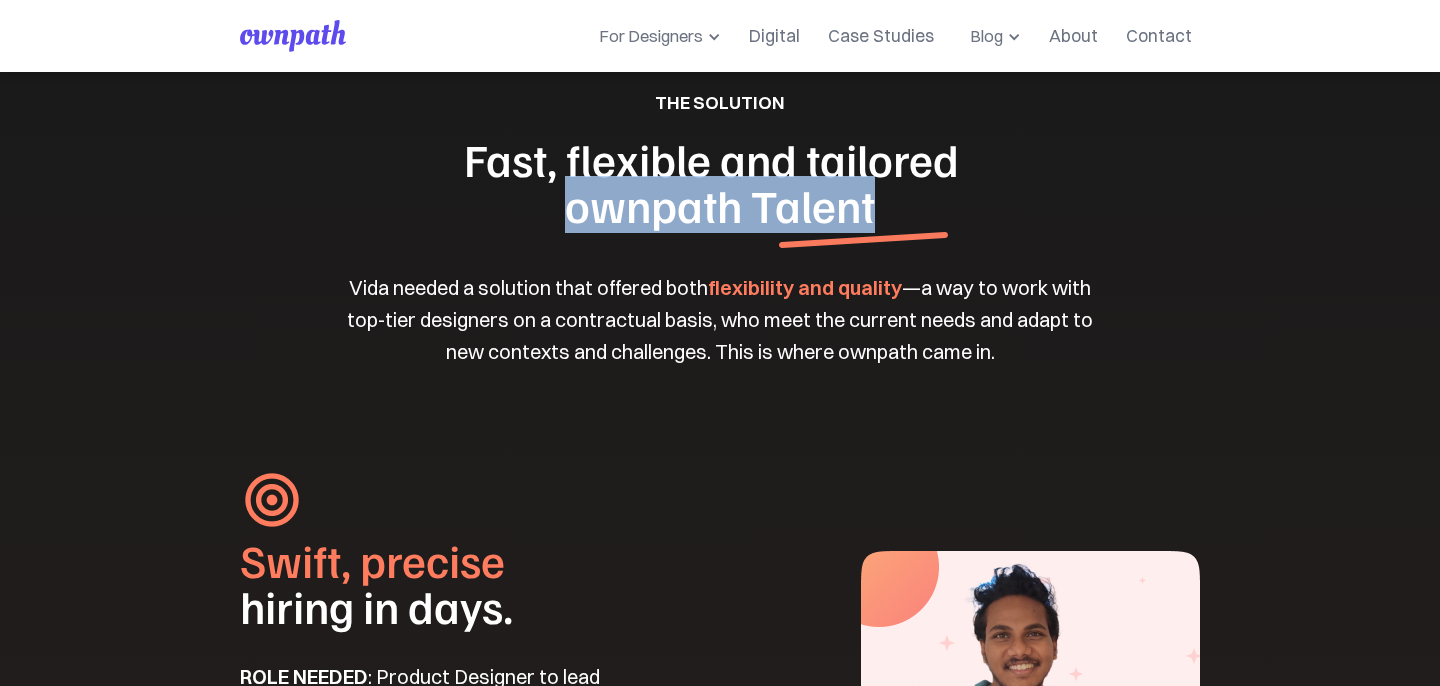 drag, startPoint x: 469, startPoint y: 184, endPoint x: 890, endPoint y: 225, distance: 422.99173 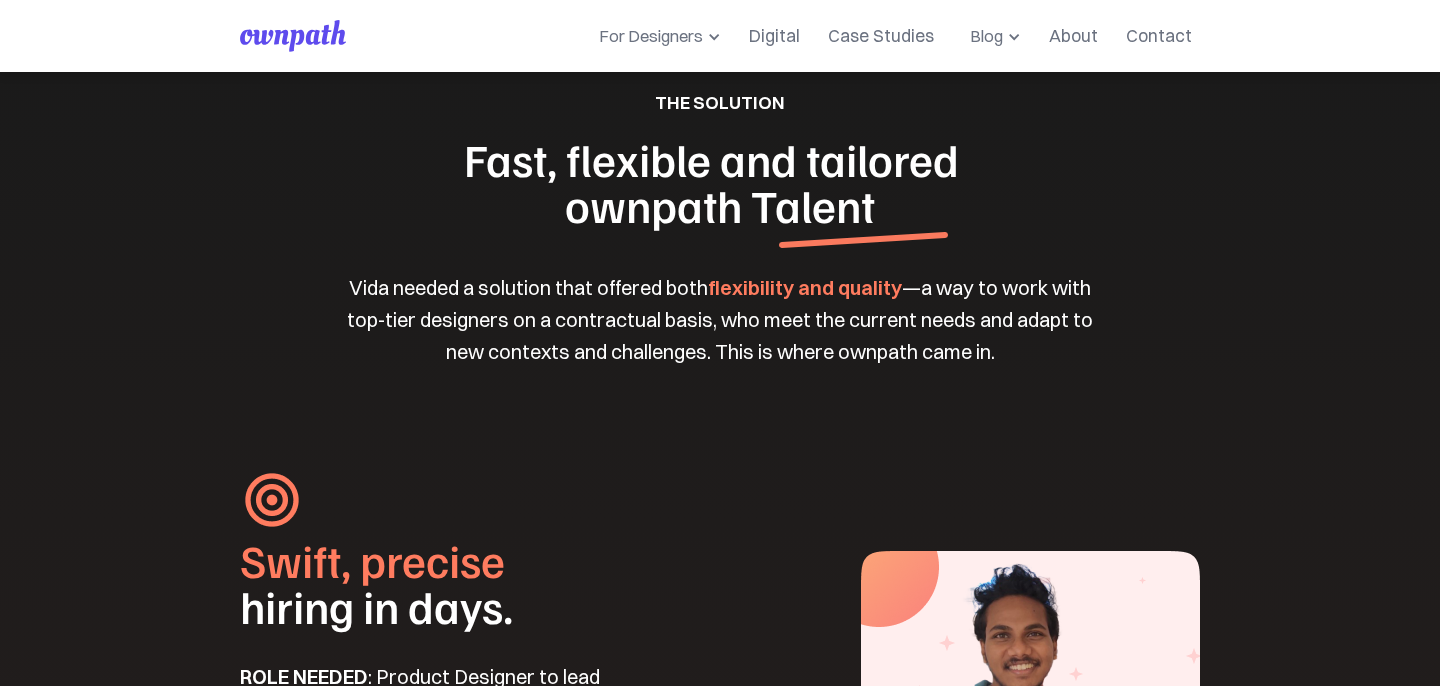 scroll, scrollTop: 1945, scrollLeft: 0, axis: vertical 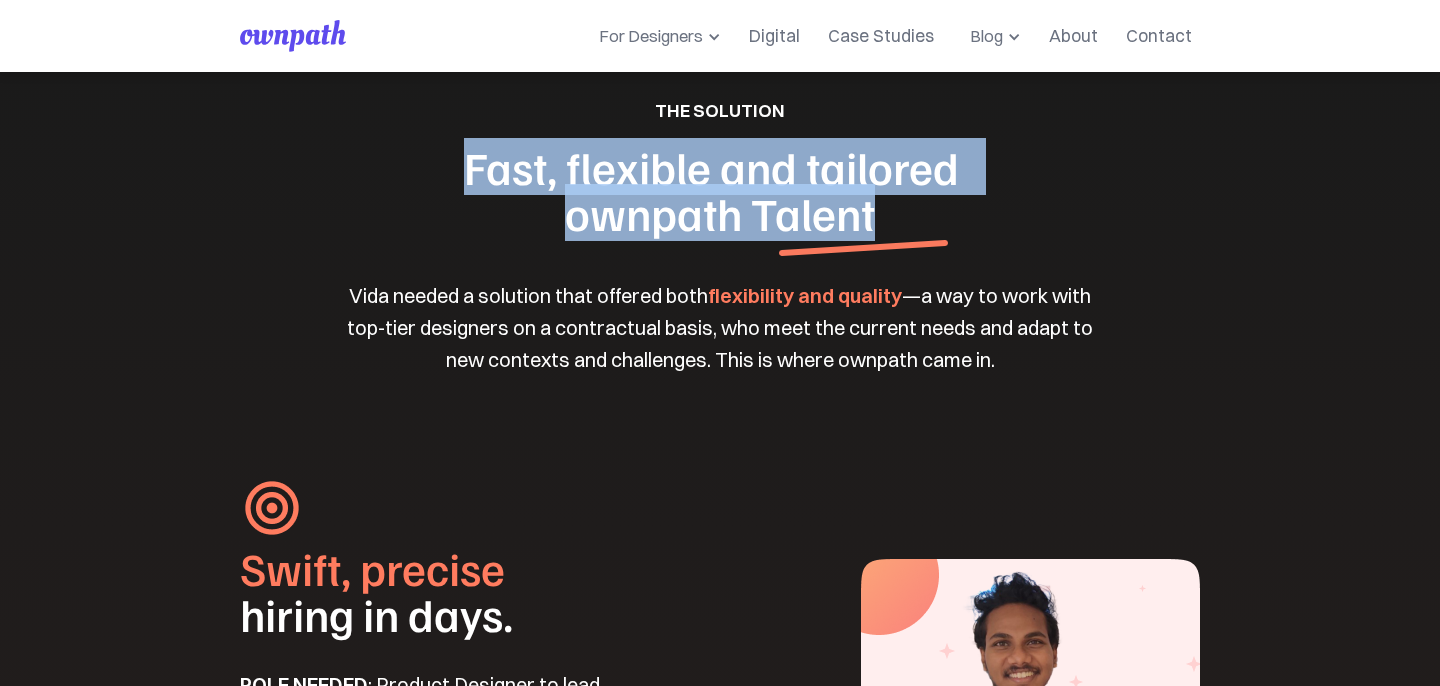 drag, startPoint x: 467, startPoint y: 167, endPoint x: 936, endPoint y: 188, distance: 469.4699 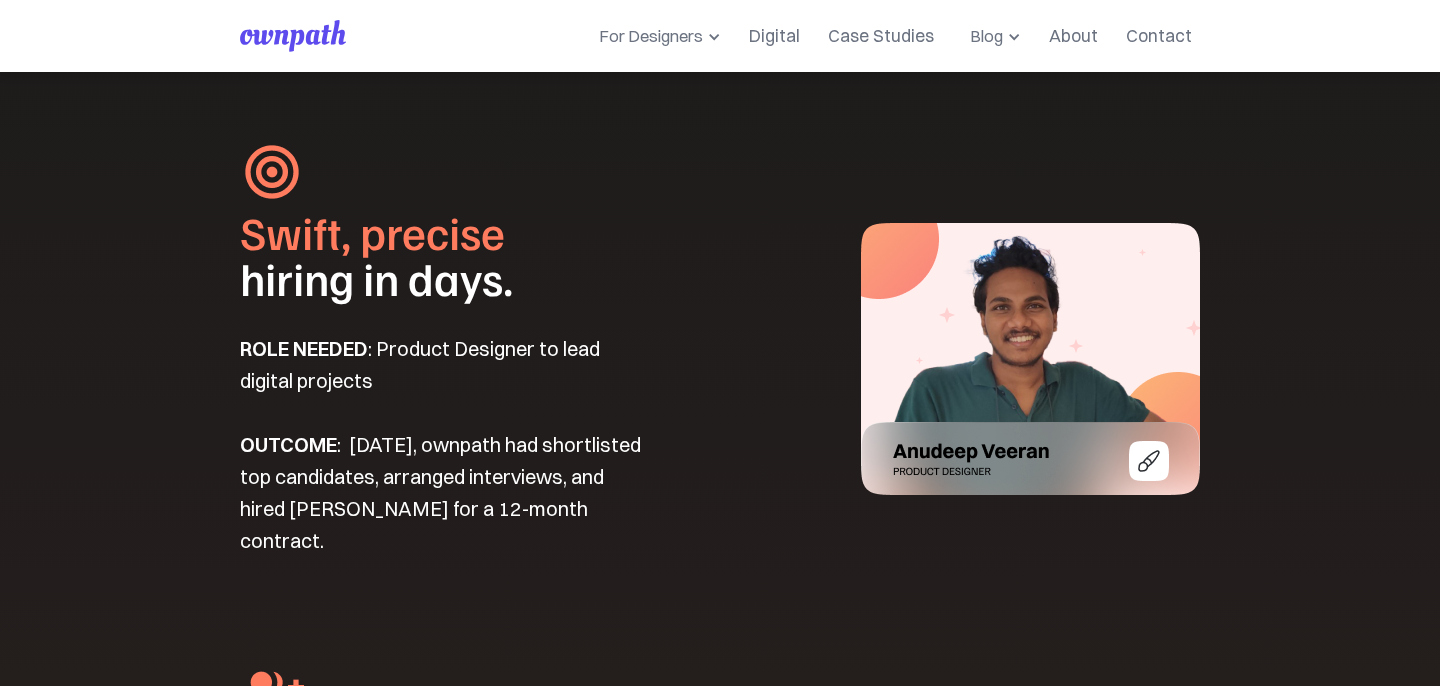 scroll, scrollTop: 2332, scrollLeft: 0, axis: vertical 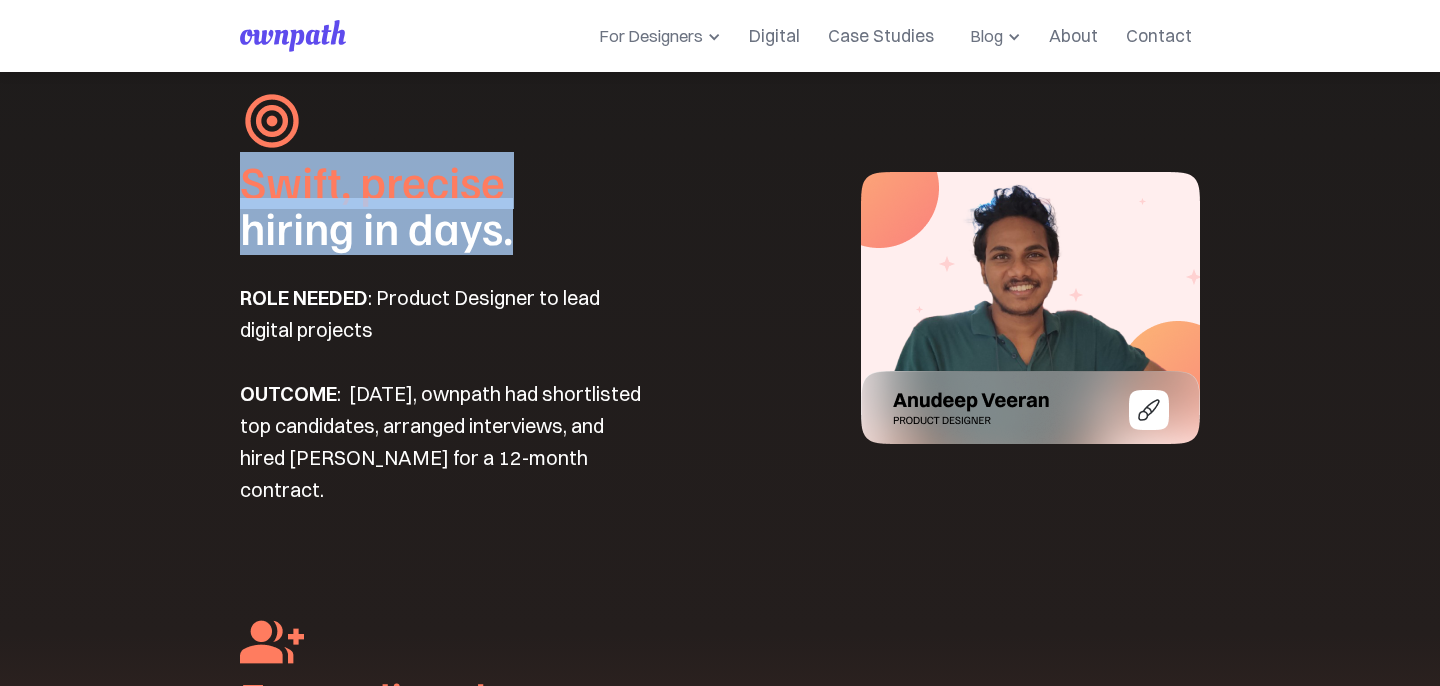 drag, startPoint x: 242, startPoint y: 180, endPoint x: 570, endPoint y: 227, distance: 331.35028 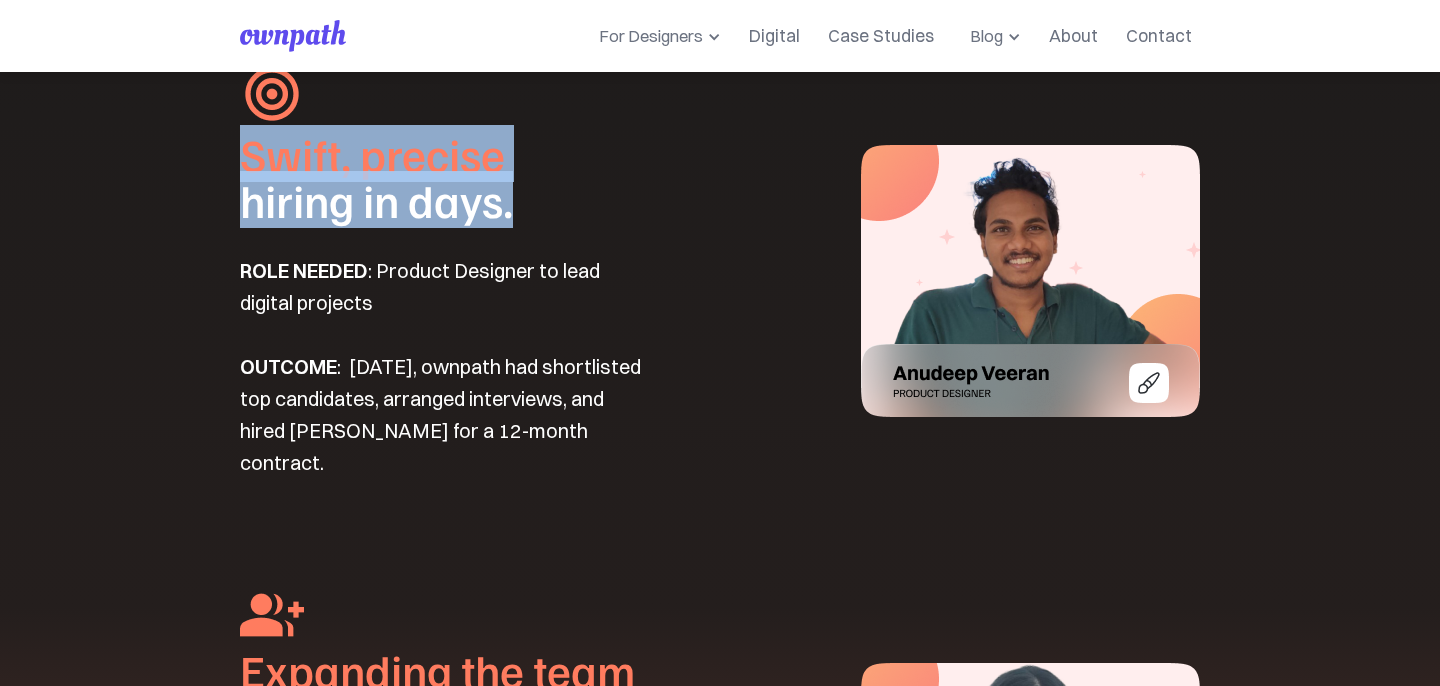 scroll, scrollTop: 2360, scrollLeft: 0, axis: vertical 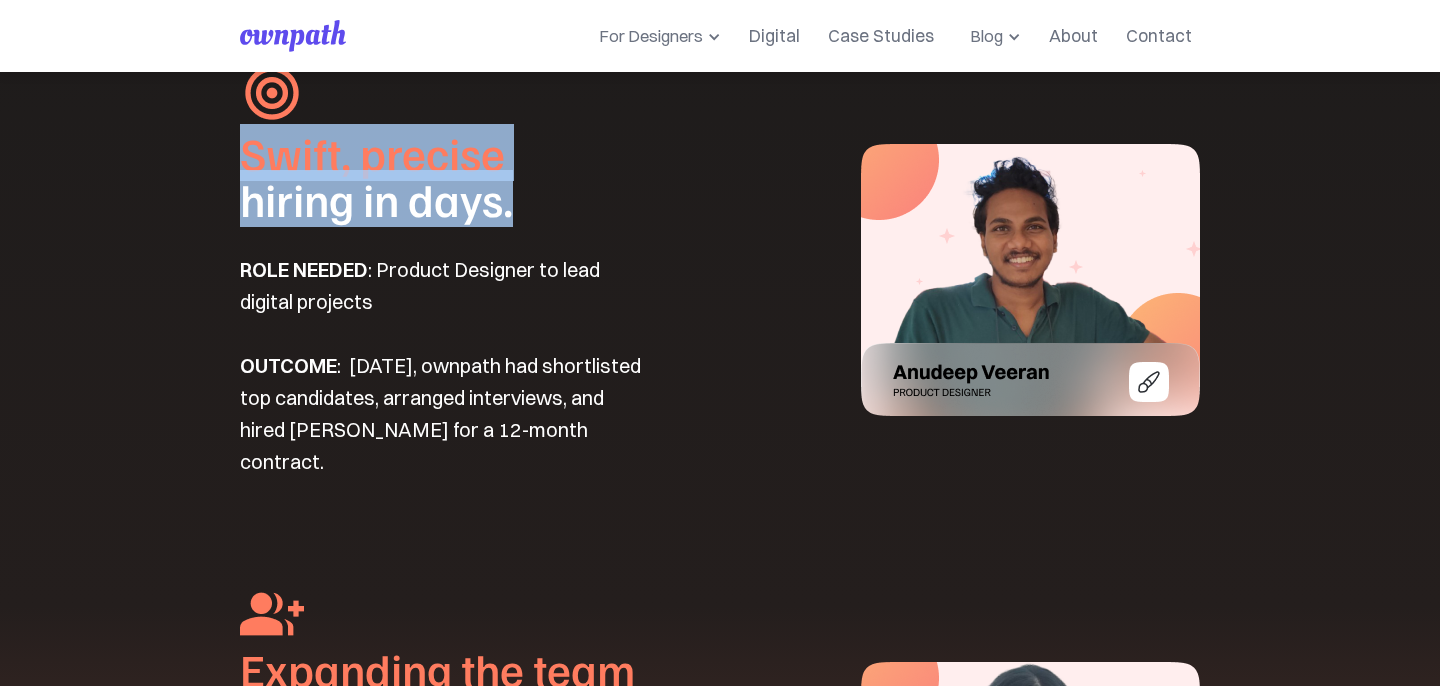 click on "Swift, precise" at bounding box center (372, 153) 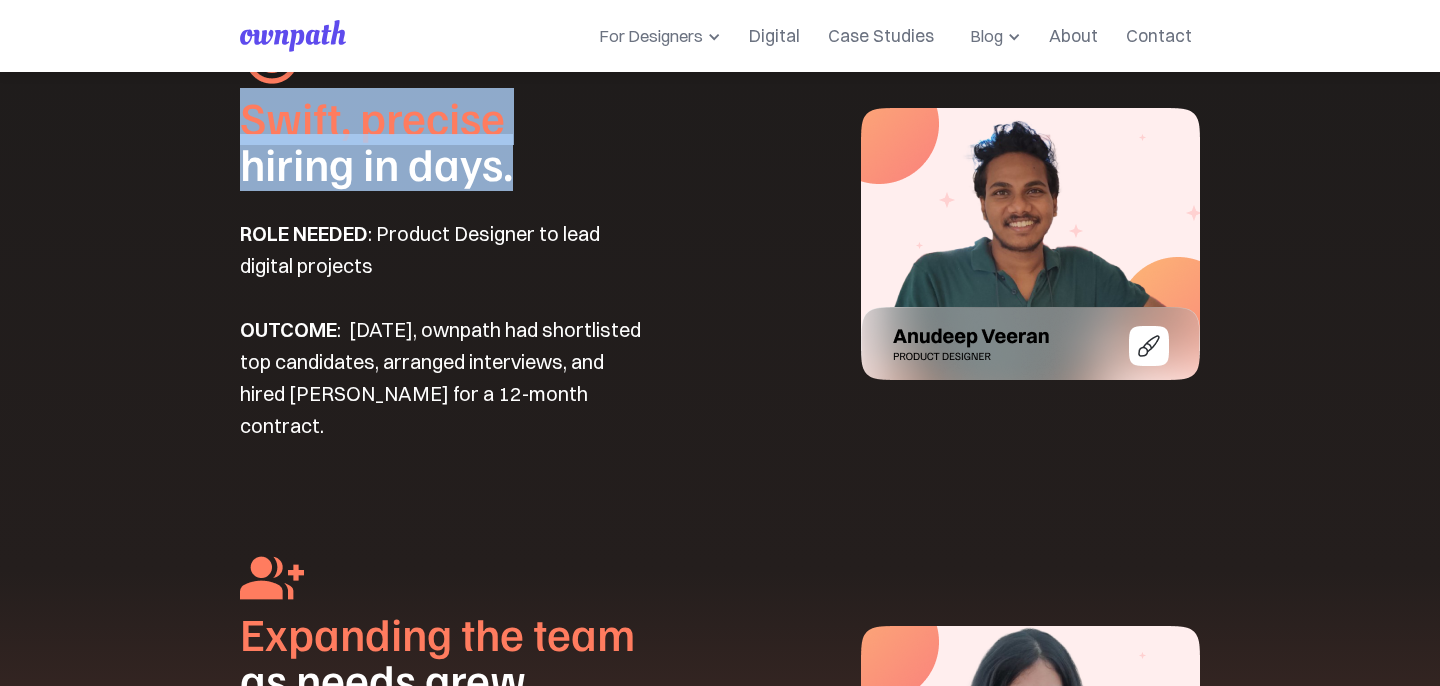 scroll, scrollTop: 2398, scrollLeft: 0, axis: vertical 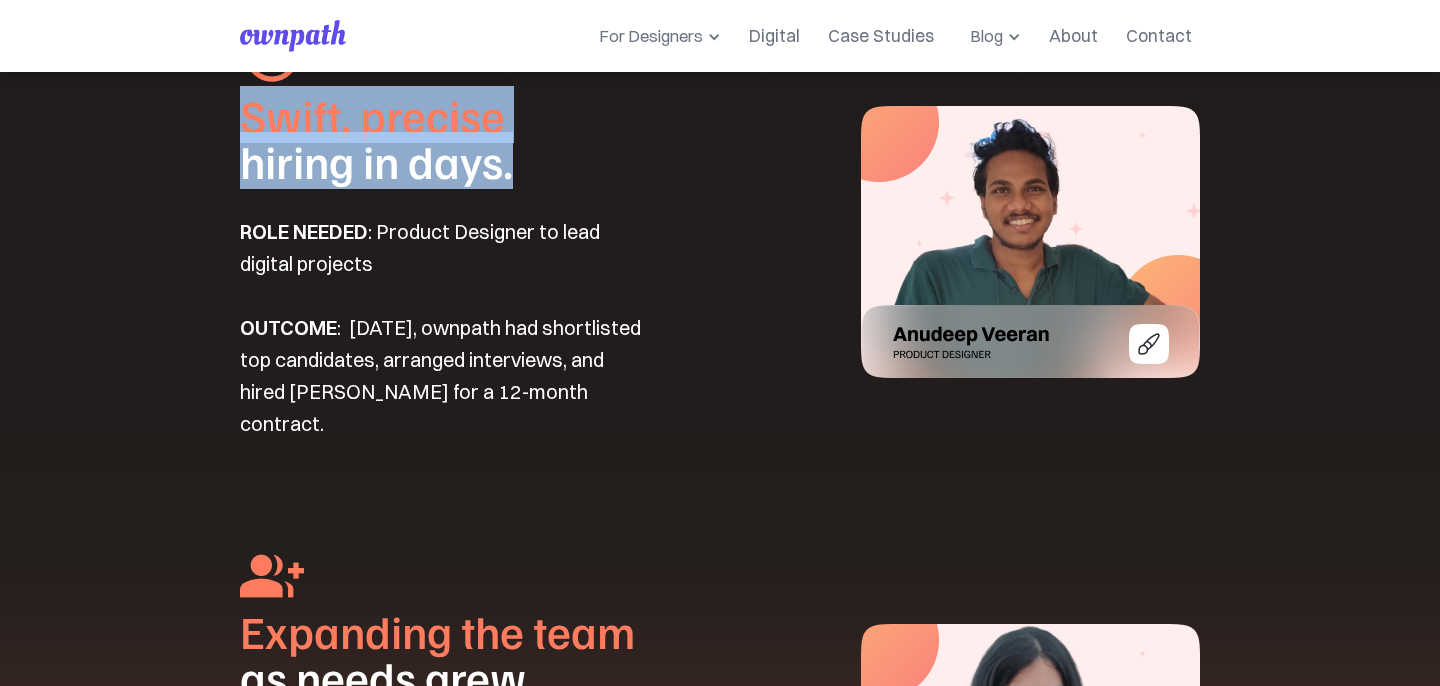 drag, startPoint x: 241, startPoint y: 230, endPoint x: 394, endPoint y: 260, distance: 155.91344 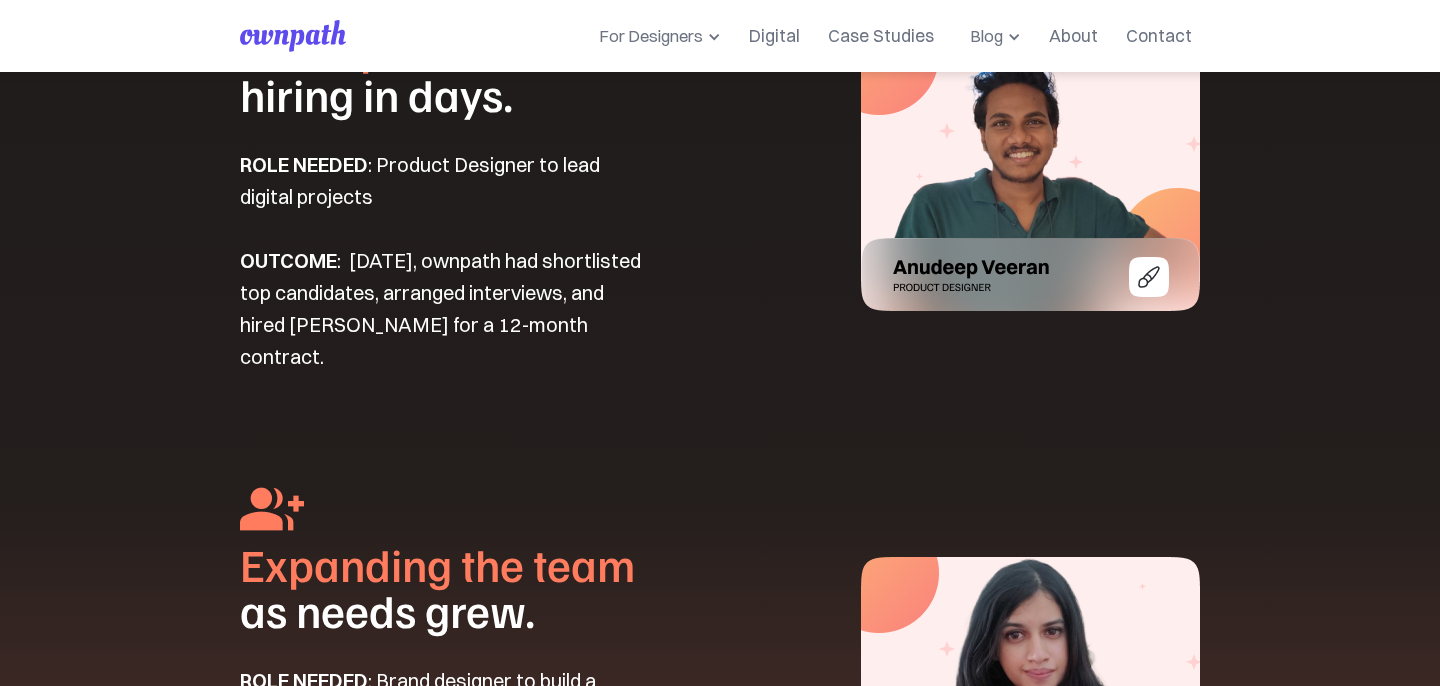 scroll, scrollTop: 2460, scrollLeft: 0, axis: vertical 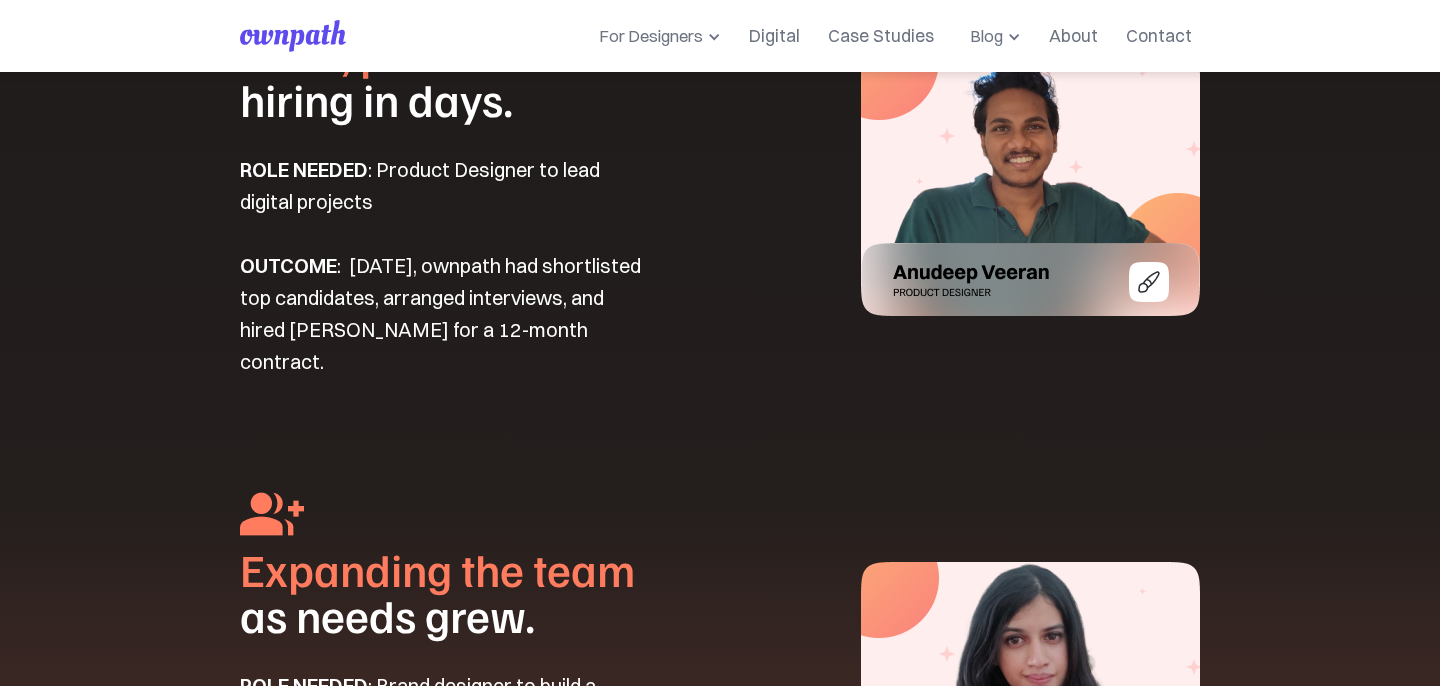 drag, startPoint x: 240, startPoint y: 167, endPoint x: 403, endPoint y: 375, distance: 264.25934 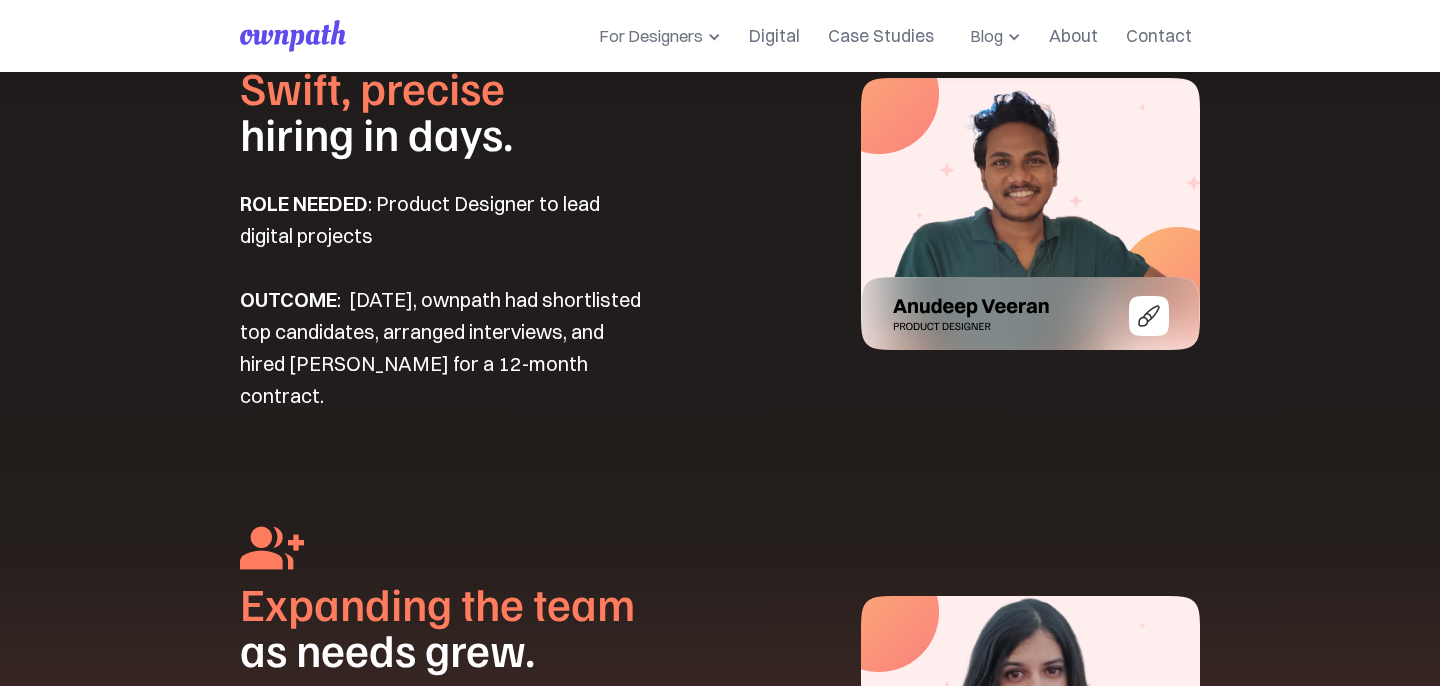 scroll, scrollTop: 2432, scrollLeft: 0, axis: vertical 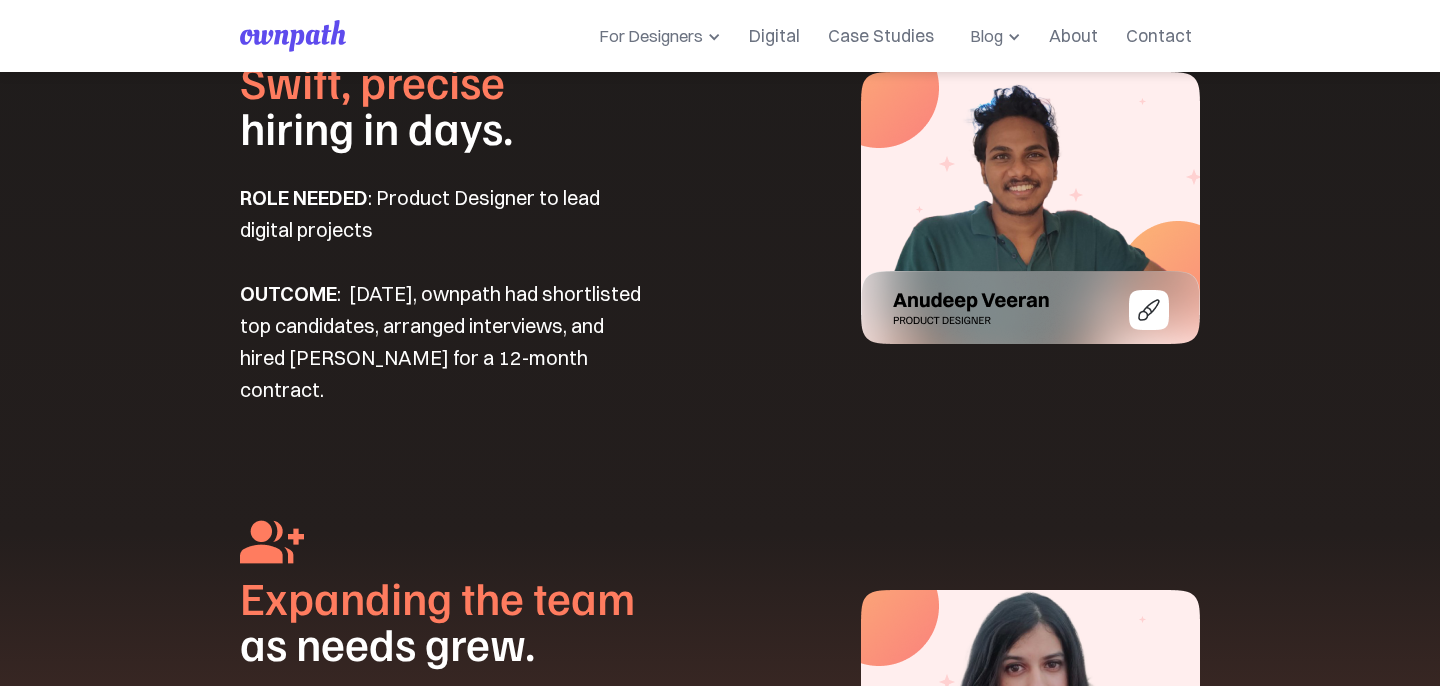 drag, startPoint x: 240, startPoint y: 195, endPoint x: 416, endPoint y: 378, distance: 253.89958 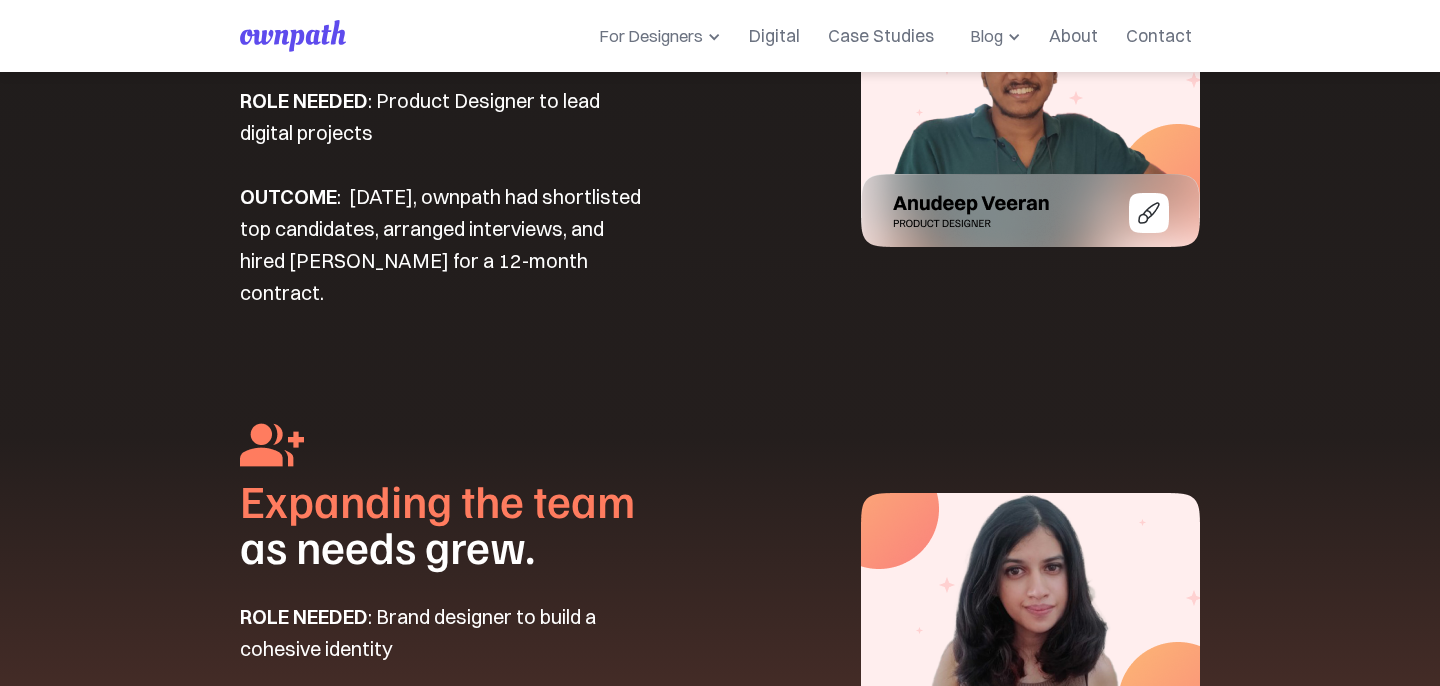 scroll, scrollTop: 2533, scrollLeft: 0, axis: vertical 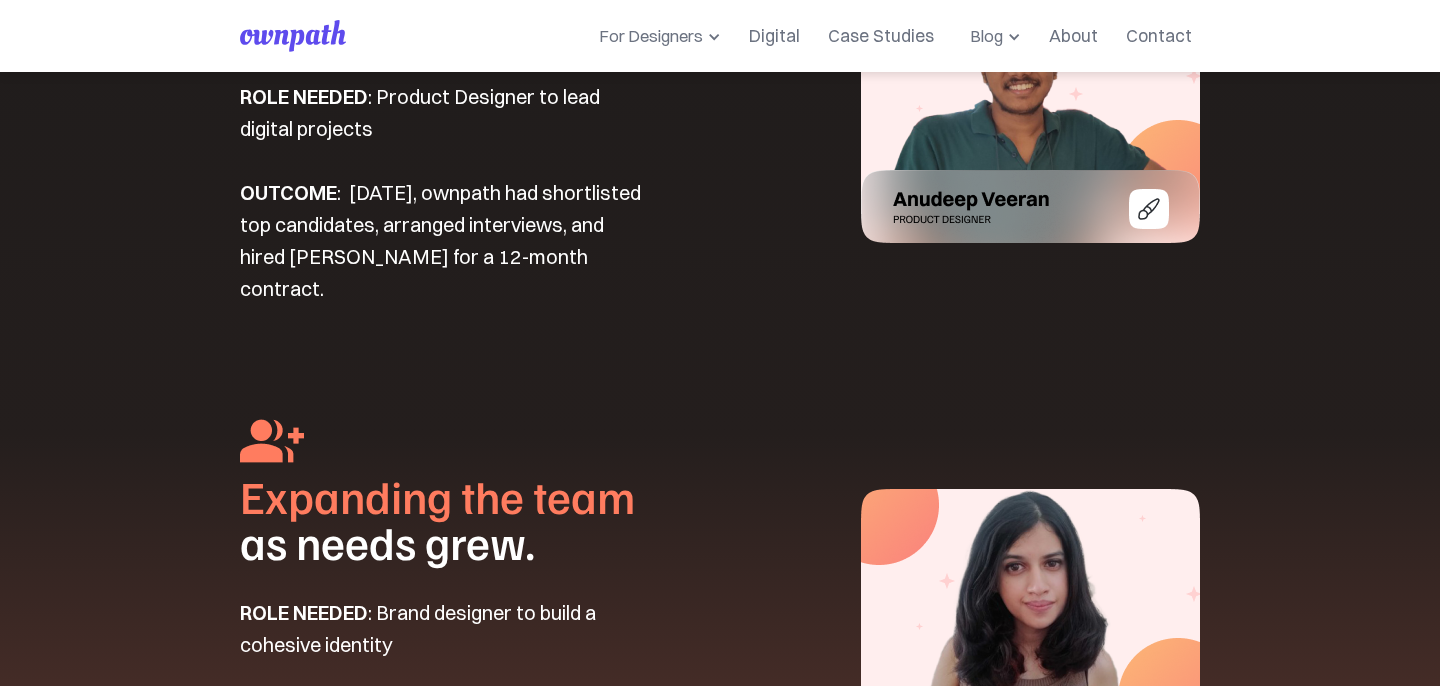 drag, startPoint x: 359, startPoint y: 186, endPoint x: 412, endPoint y: 284, distance: 111.41364 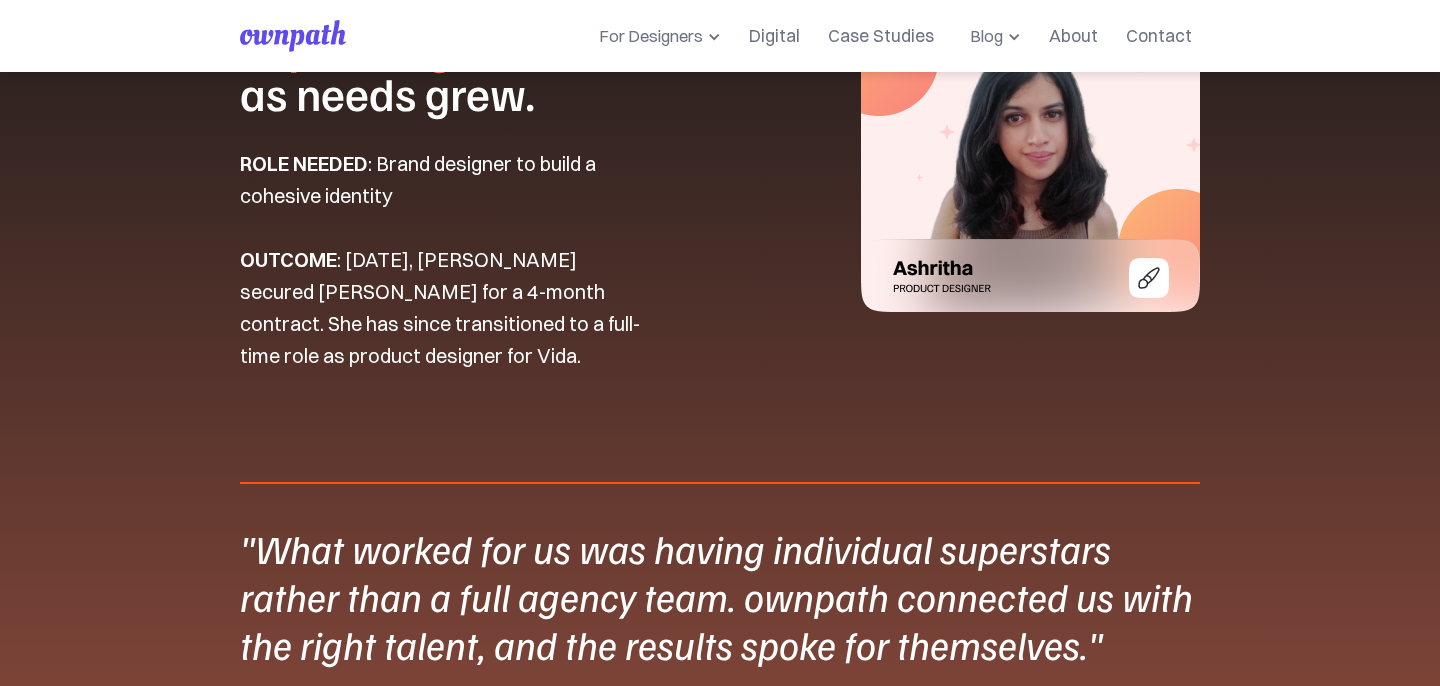 scroll, scrollTop: 2999, scrollLeft: 0, axis: vertical 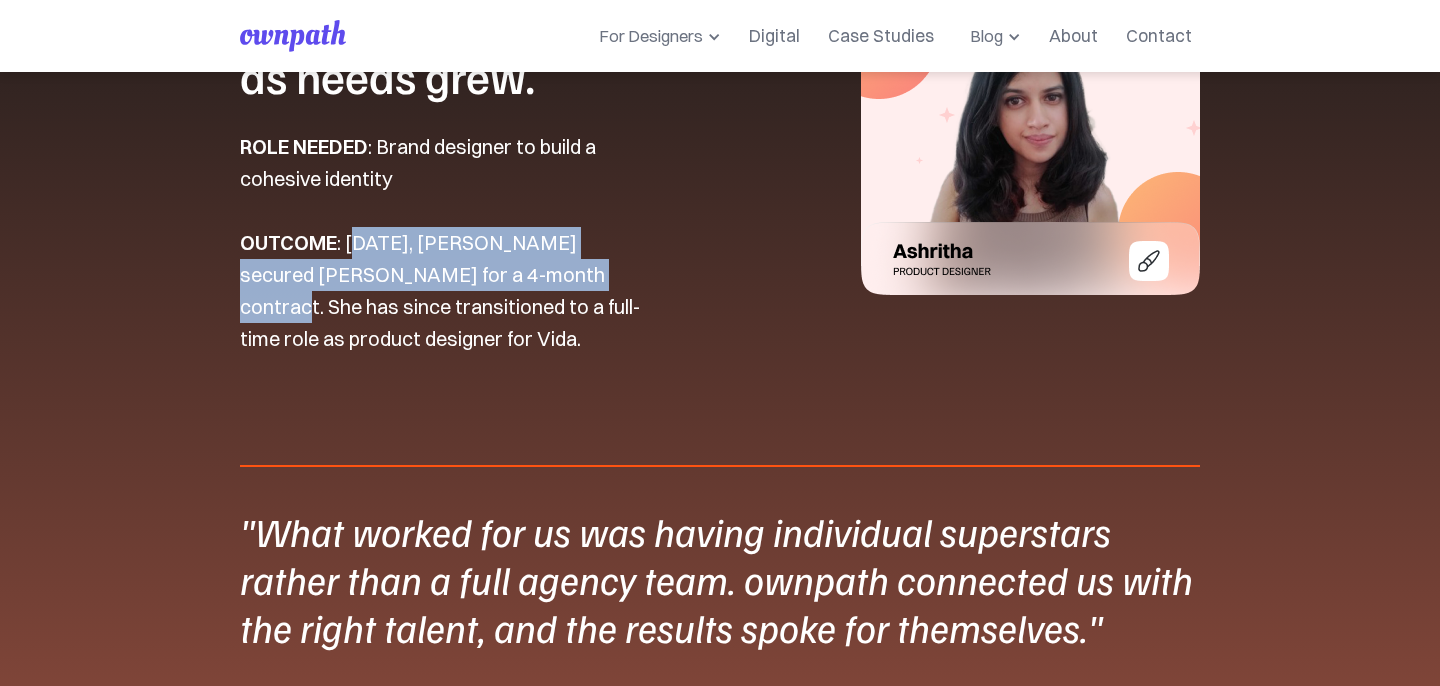 drag, startPoint x: 355, startPoint y: 237, endPoint x: 603, endPoint y: 278, distance: 251.36627 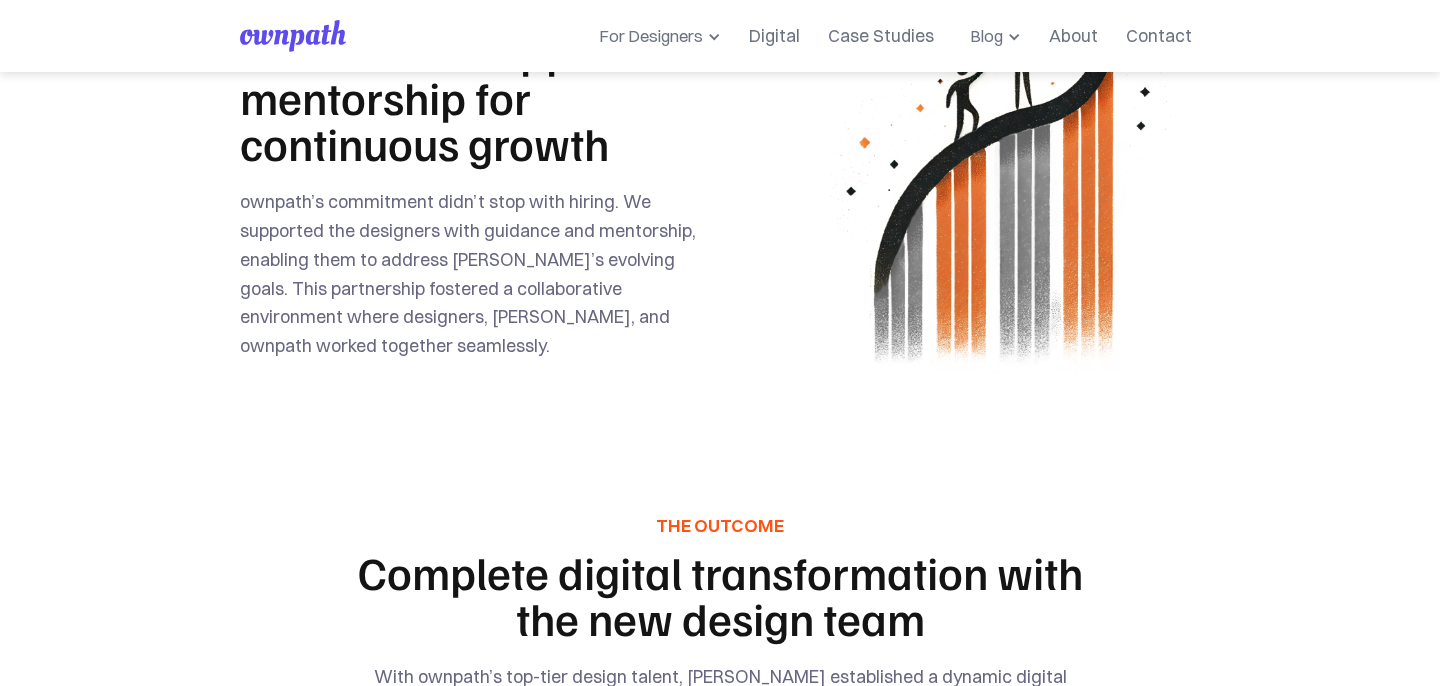 scroll, scrollTop: 4006, scrollLeft: 0, axis: vertical 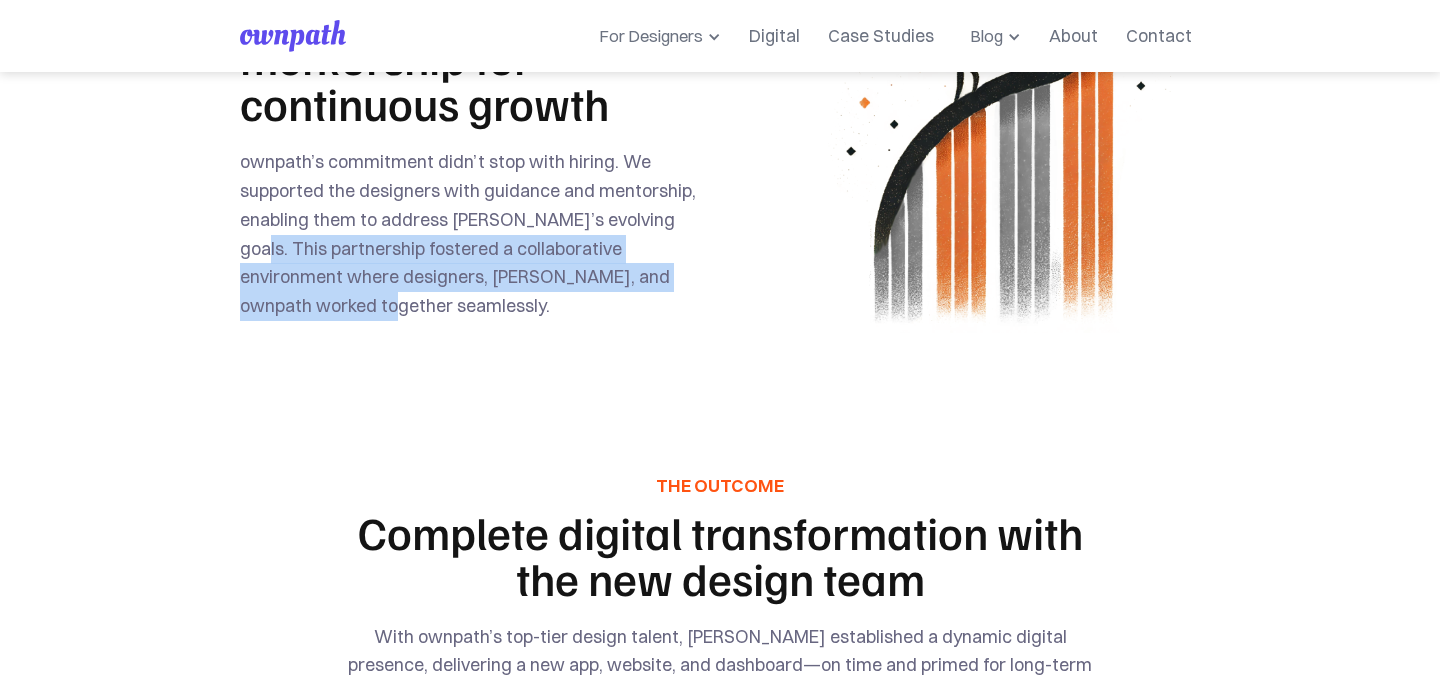 drag, startPoint x: 241, startPoint y: 245, endPoint x: 243, endPoint y: 283, distance: 38.052597 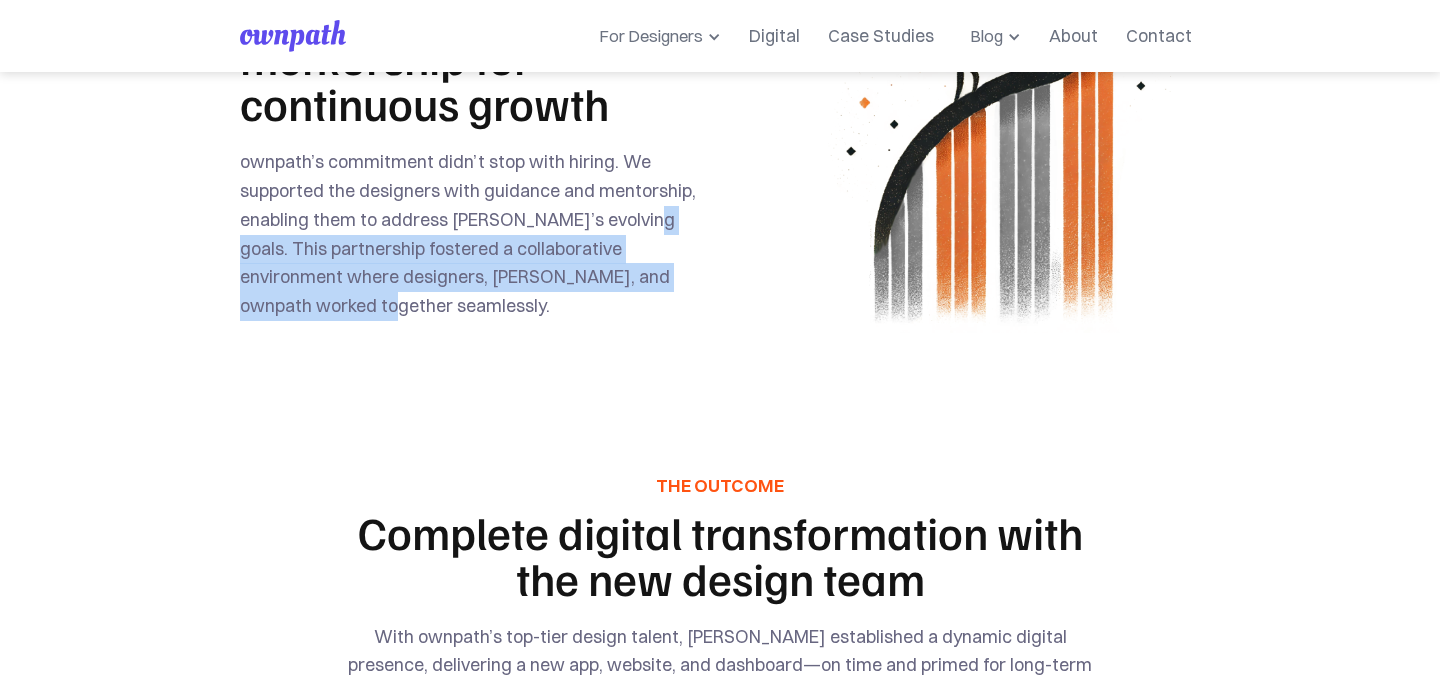 drag, startPoint x: 629, startPoint y: 213, endPoint x: 758, endPoint y: 264, distance: 138.71553 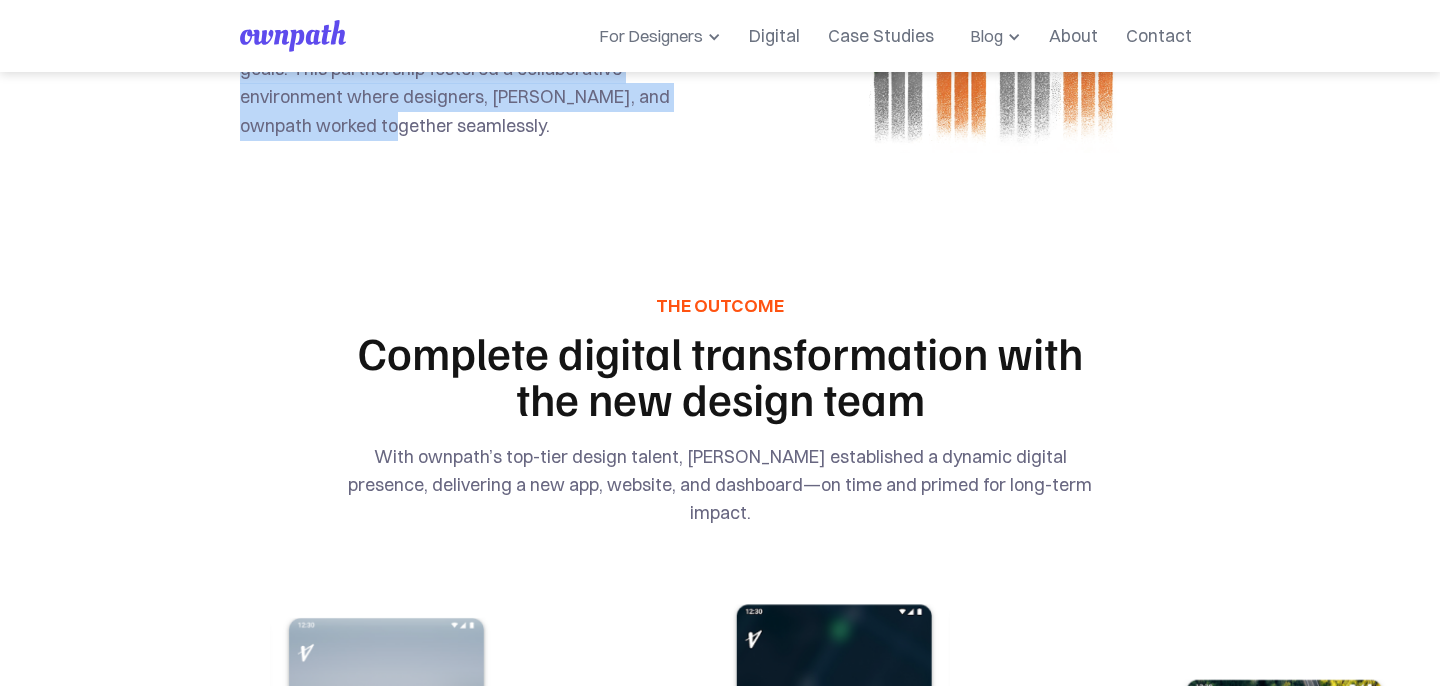 scroll, scrollTop: 4225, scrollLeft: 0, axis: vertical 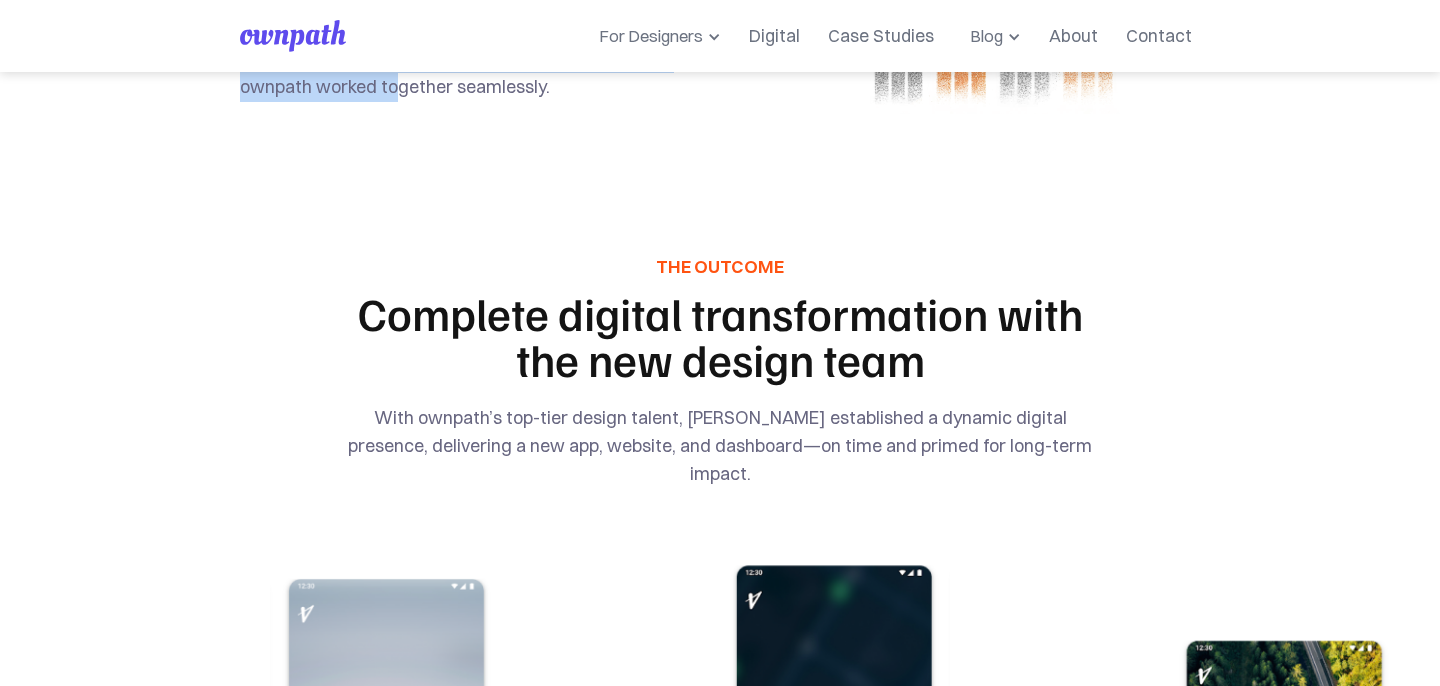 click on "Complete digital transformation with the new design team" at bounding box center [720, 336] 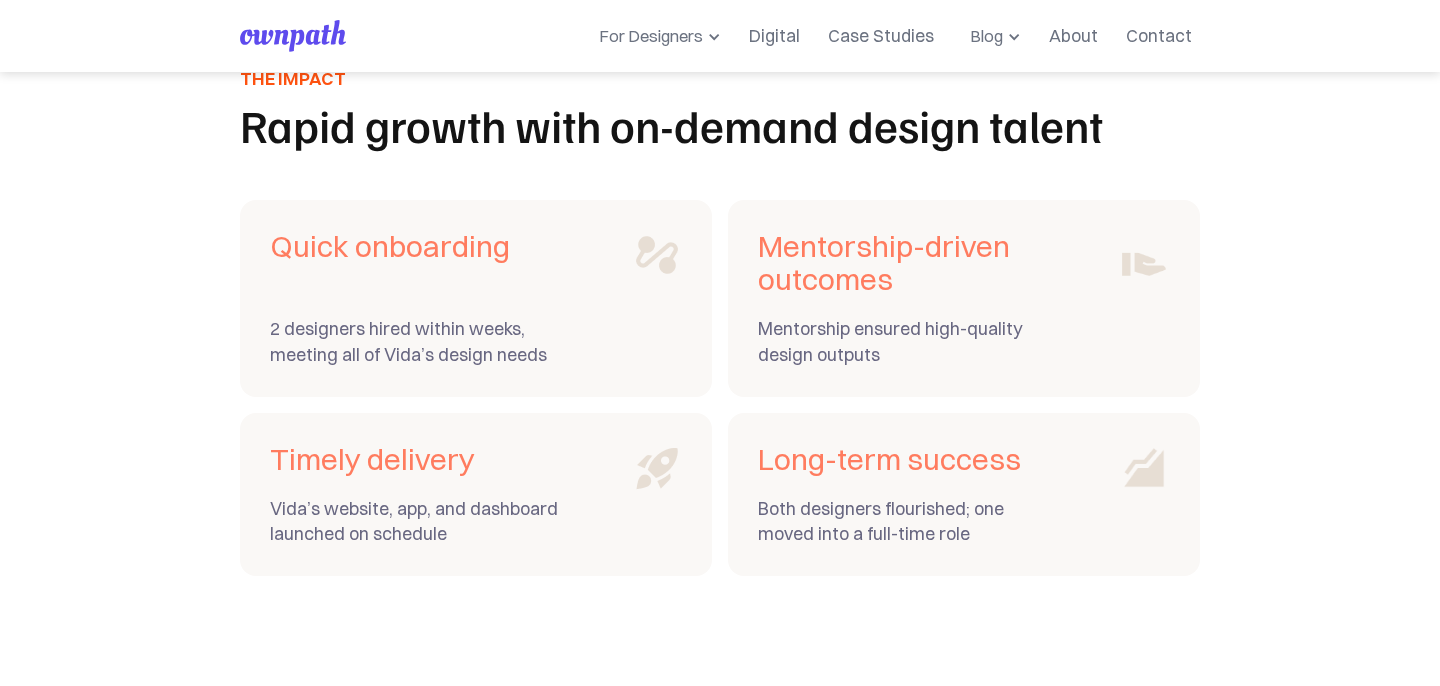 scroll, scrollTop: 7030, scrollLeft: 0, axis: vertical 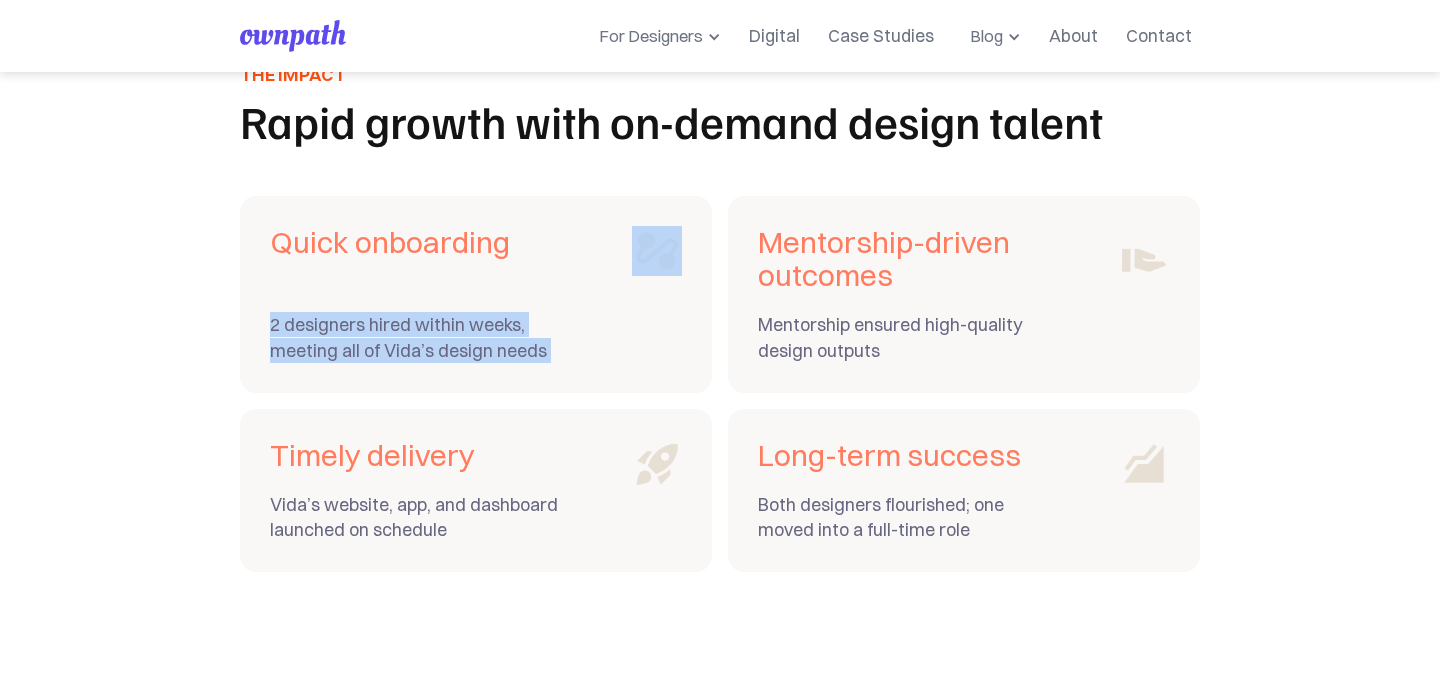 drag, startPoint x: 274, startPoint y: 286, endPoint x: 591, endPoint y: 300, distance: 317.309 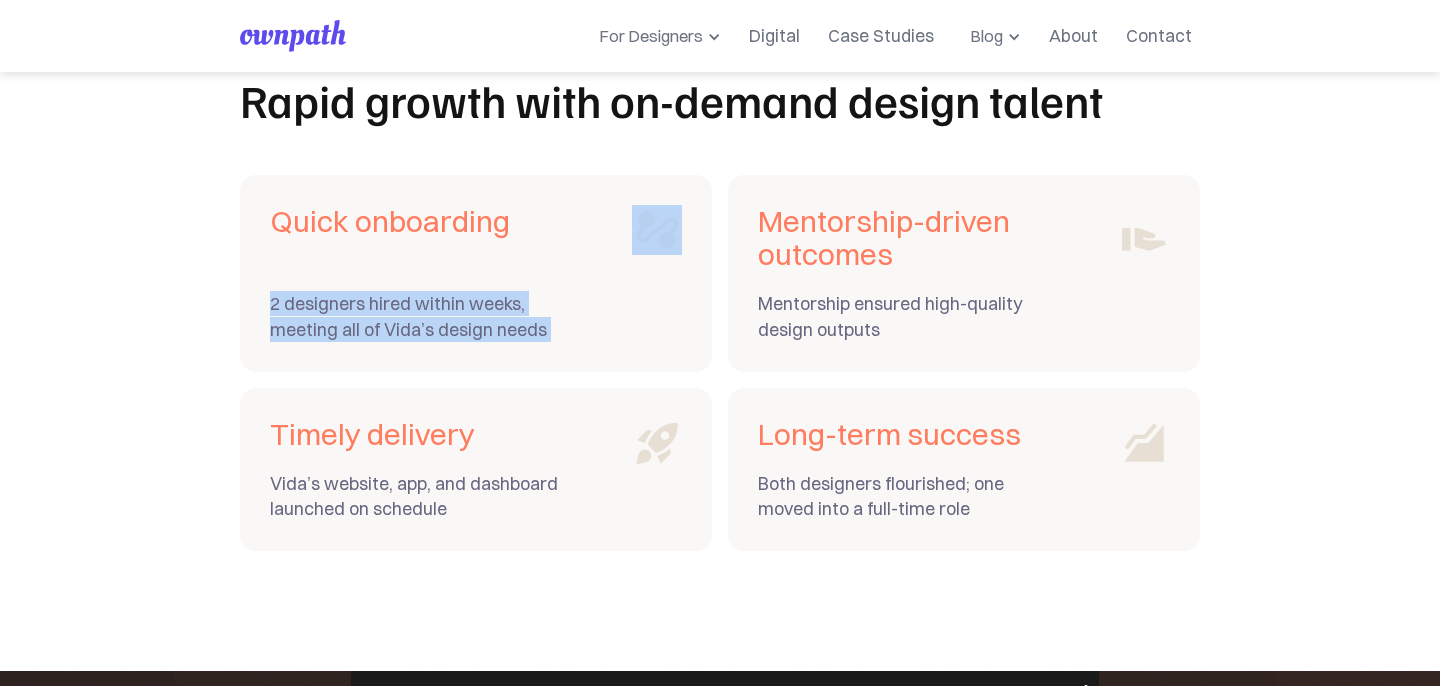 scroll, scrollTop: 7058, scrollLeft: 0, axis: vertical 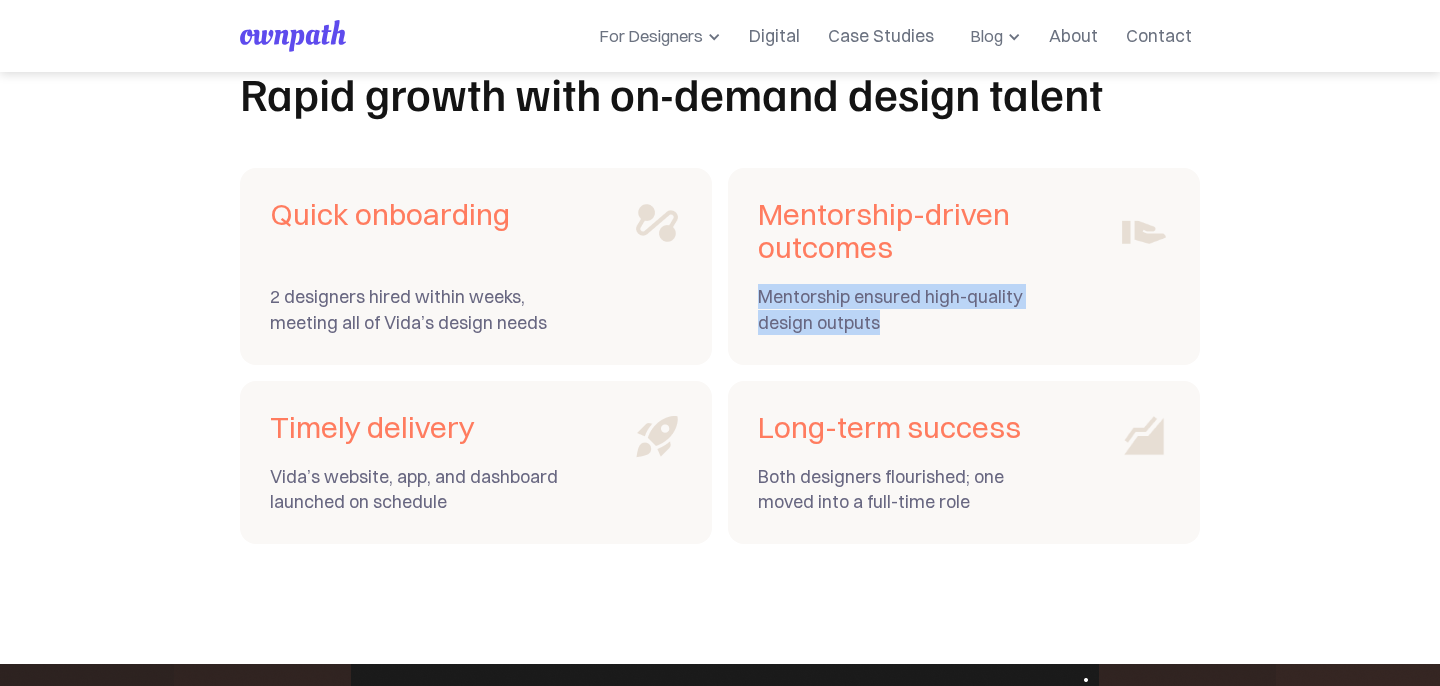 drag, startPoint x: 759, startPoint y: 258, endPoint x: 943, endPoint y: 280, distance: 185.31055 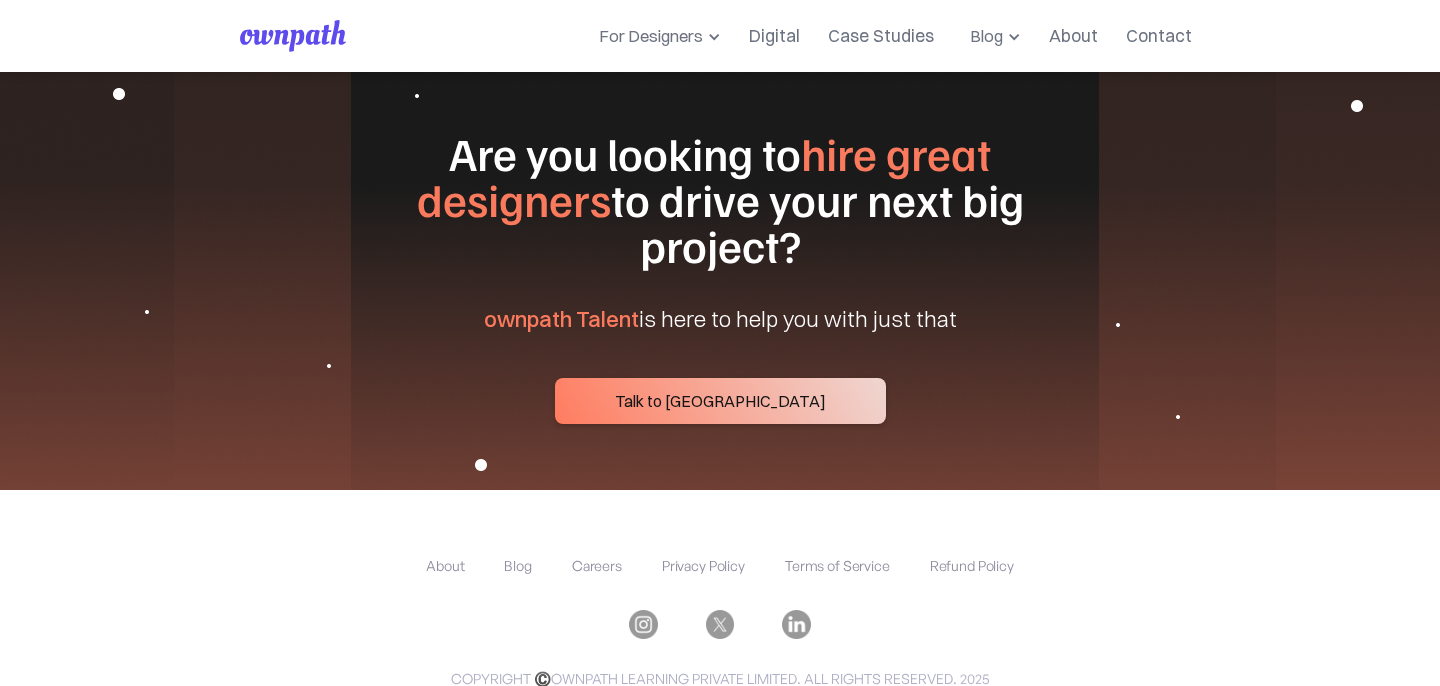scroll, scrollTop: 7658, scrollLeft: 0, axis: vertical 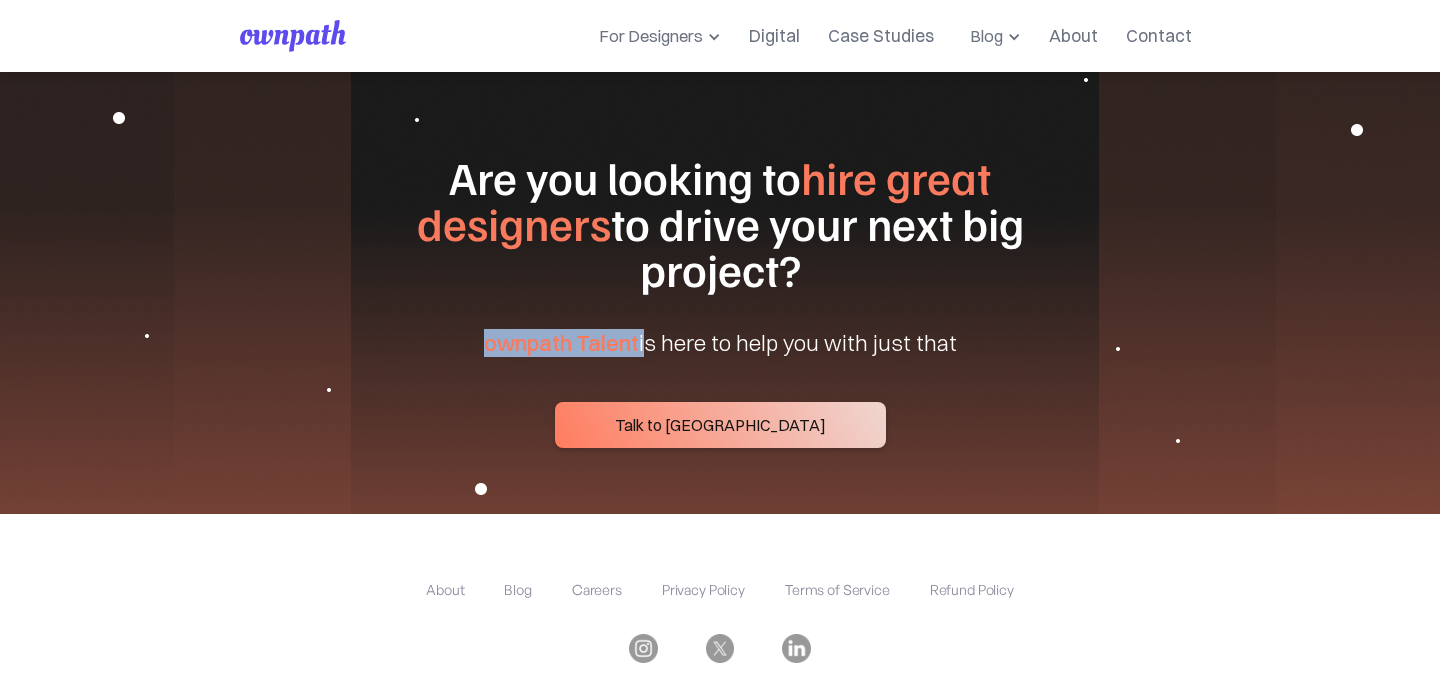 drag, startPoint x: 489, startPoint y: 269, endPoint x: 646, endPoint y: 269, distance: 157 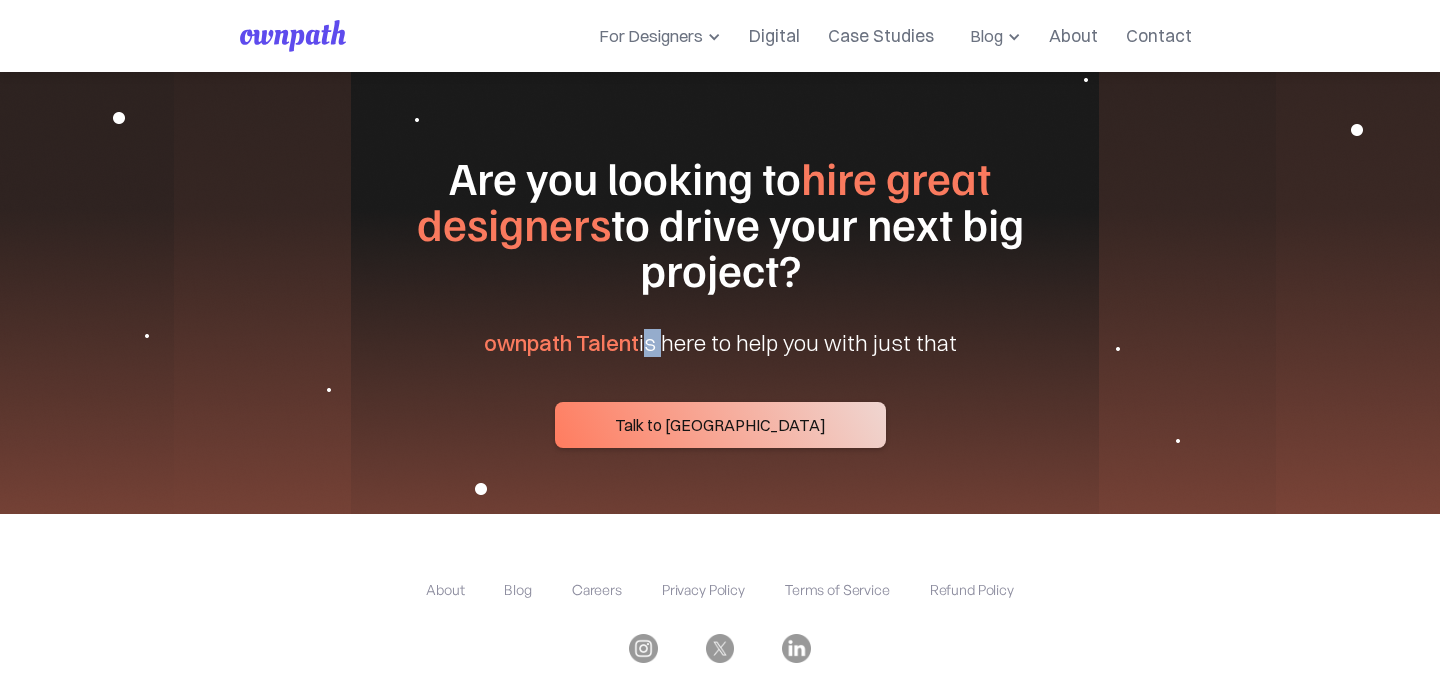 click on "ownpath Talent  is here to help you with just that" at bounding box center [720, 343] 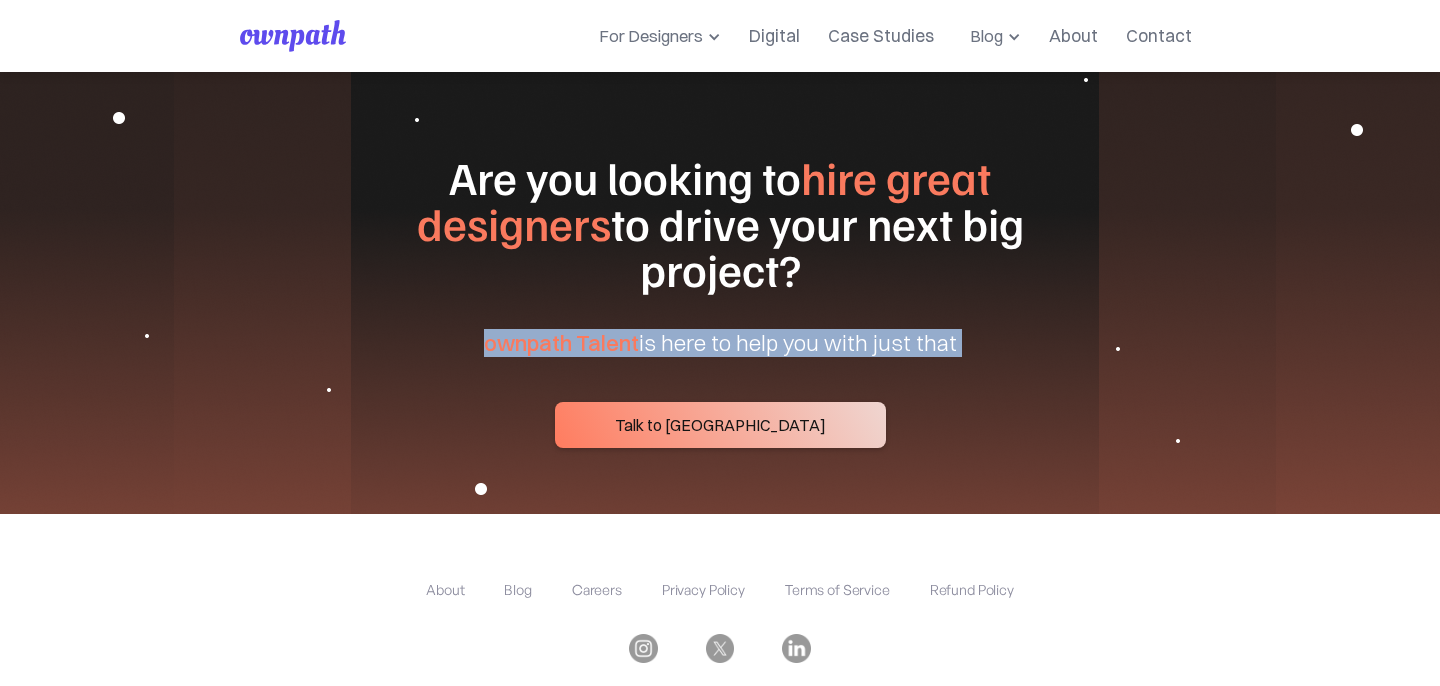 click on "ownpath Talent  is here to help you with just that" at bounding box center (720, 343) 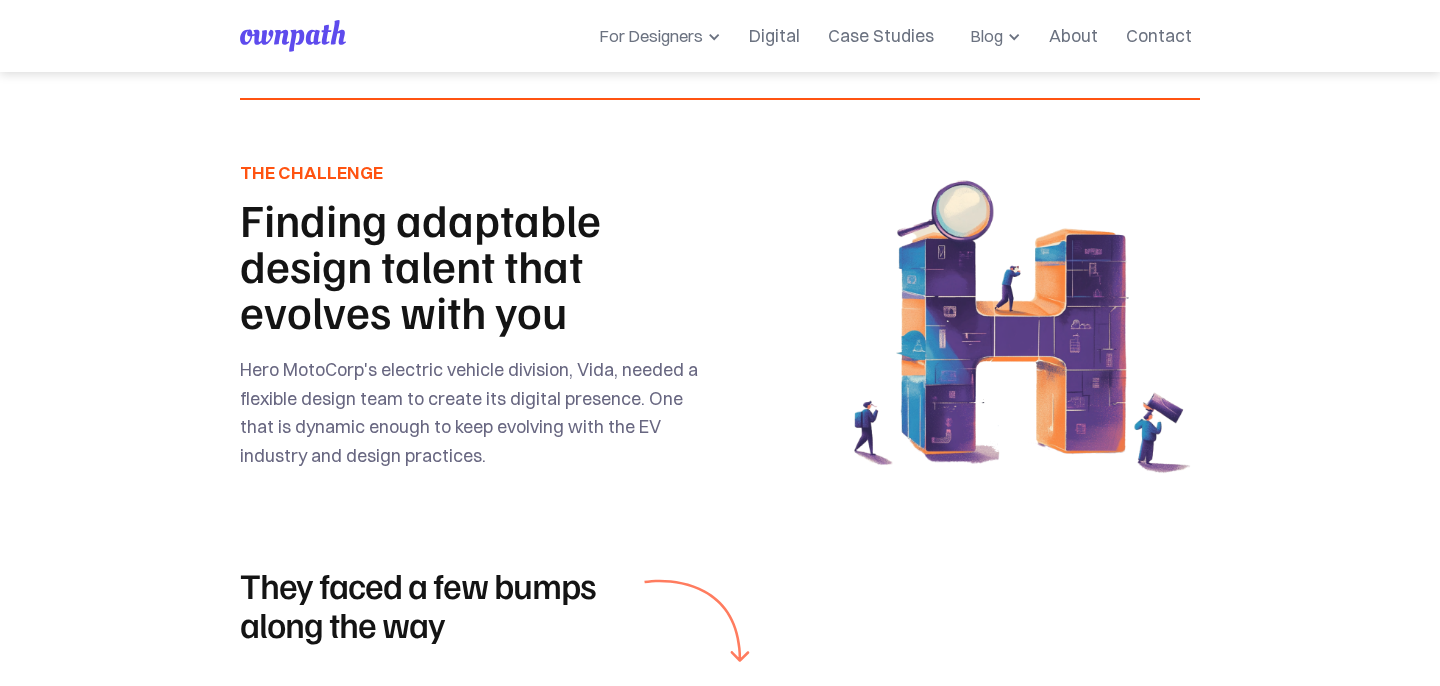 scroll, scrollTop: 437, scrollLeft: 0, axis: vertical 